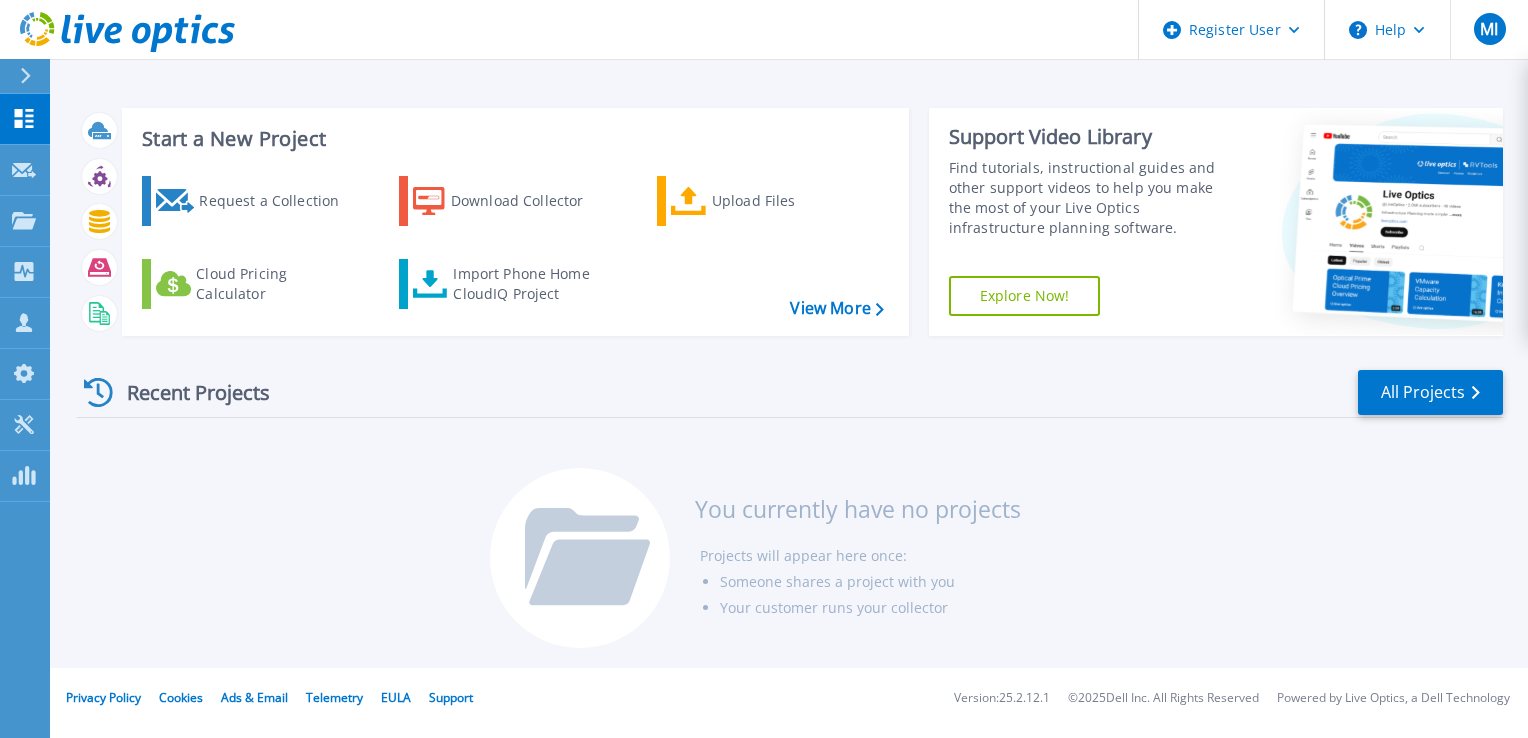 scroll, scrollTop: 0, scrollLeft: 0, axis: both 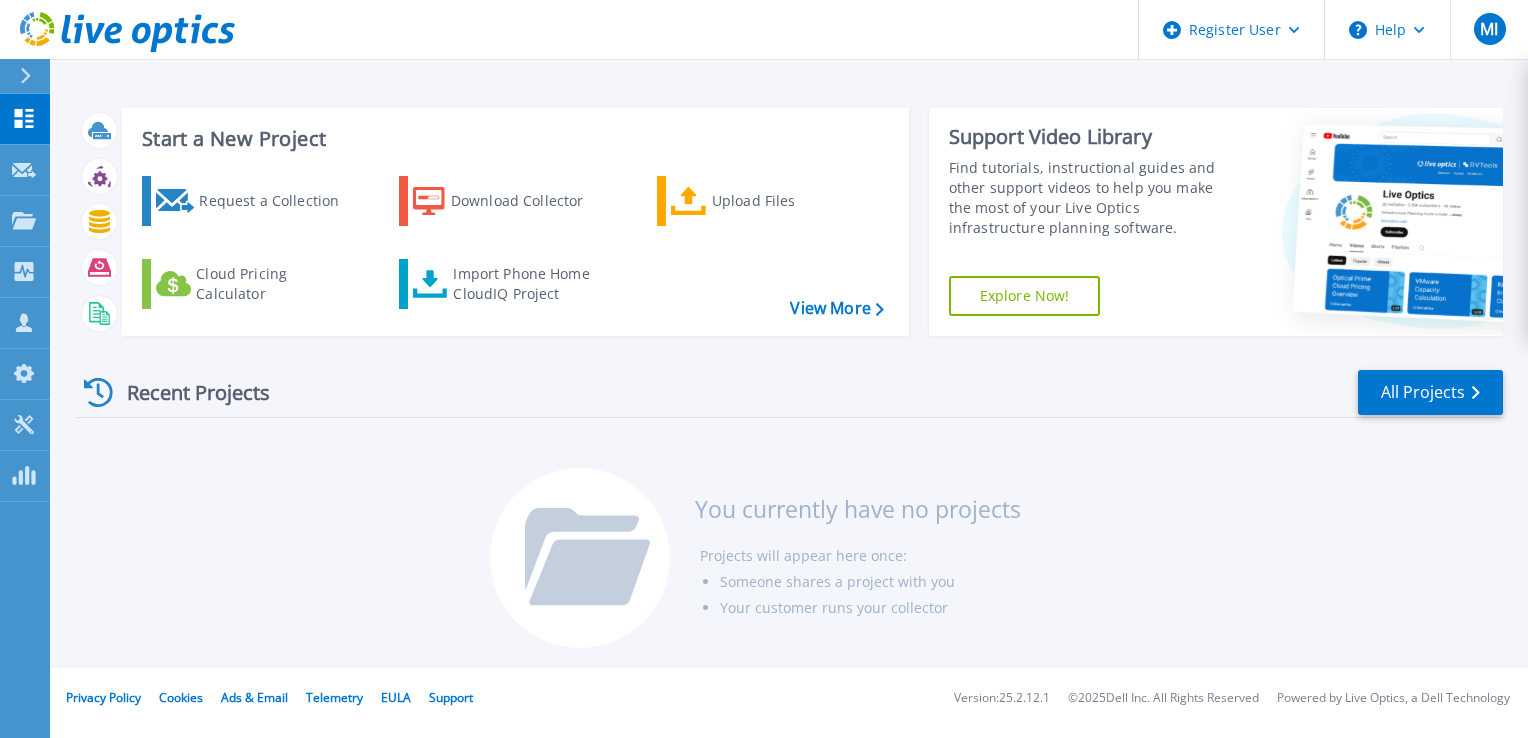 click on "Request a Collection     Download Collector     Upload Files     Cloud Pricing Calculator     Import Phone Home CloudIQ Project" at bounding box center [512, 243] 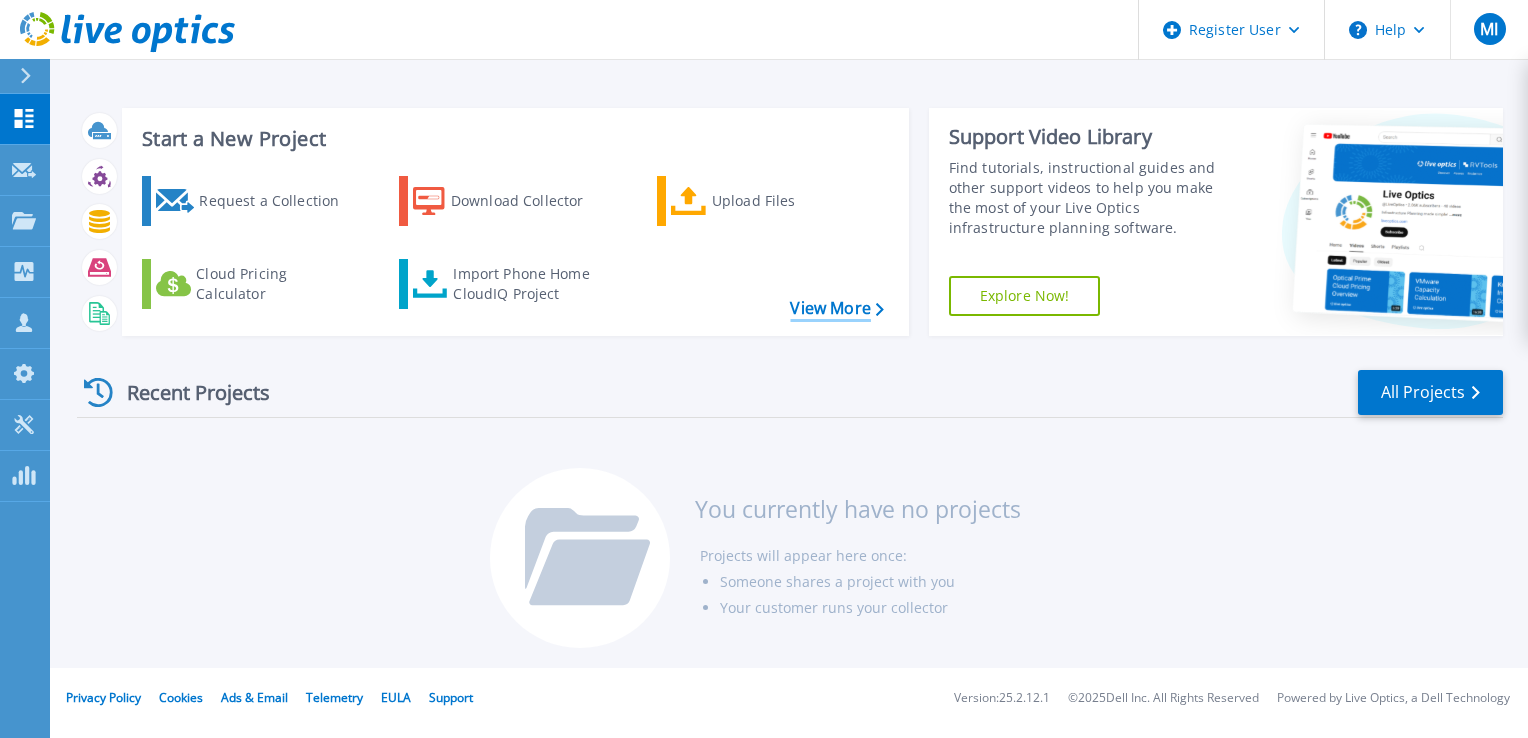 click on "View More" at bounding box center [836, 308] 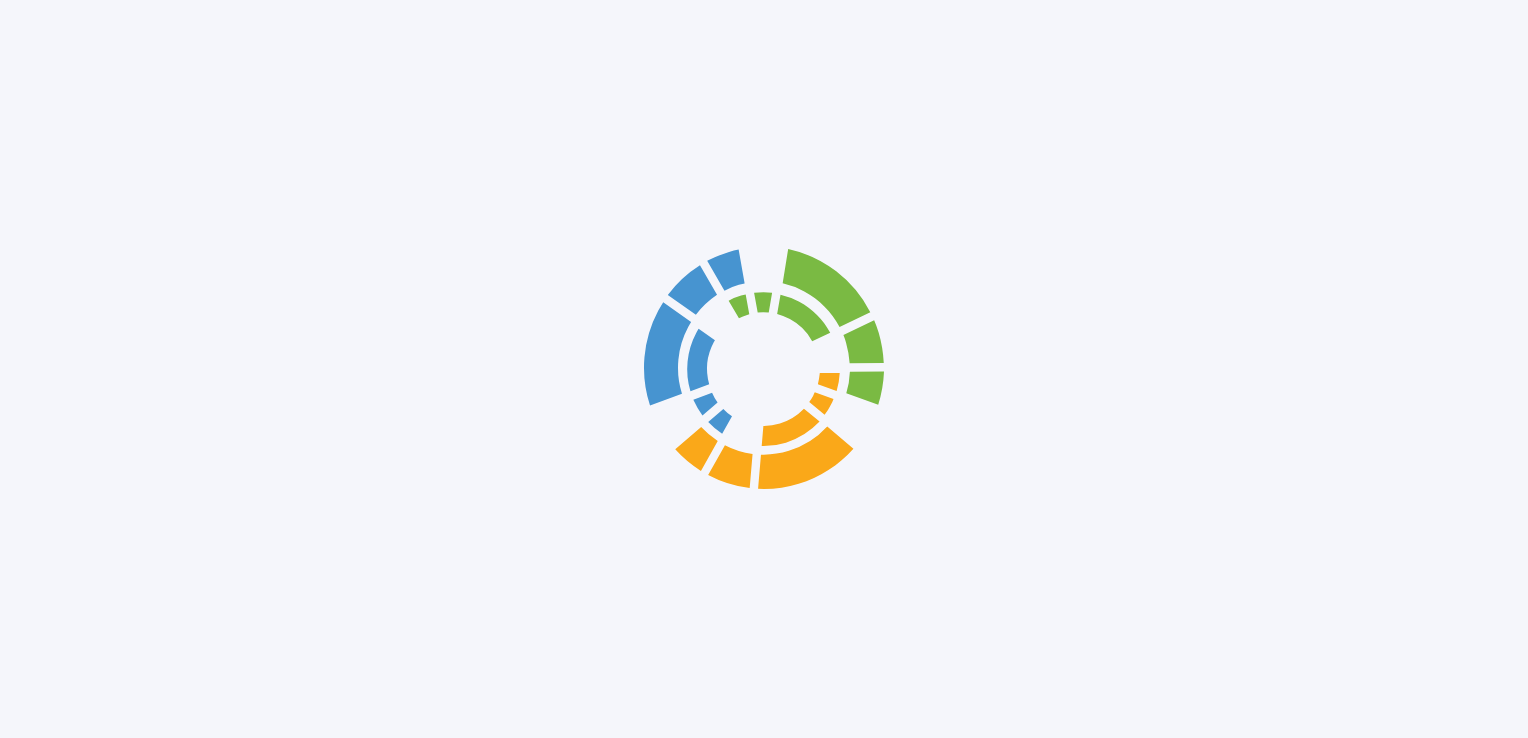 scroll, scrollTop: 0, scrollLeft: 0, axis: both 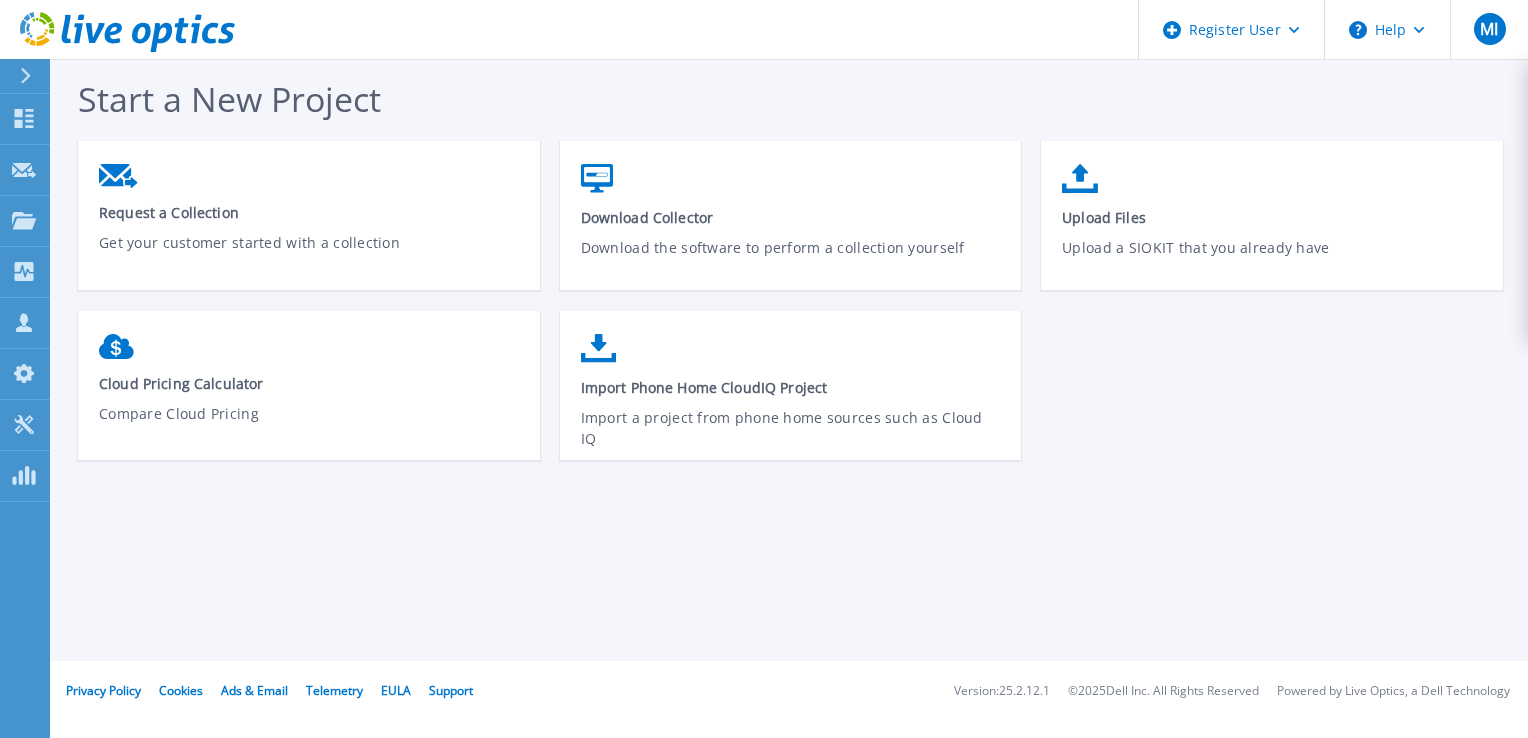 click 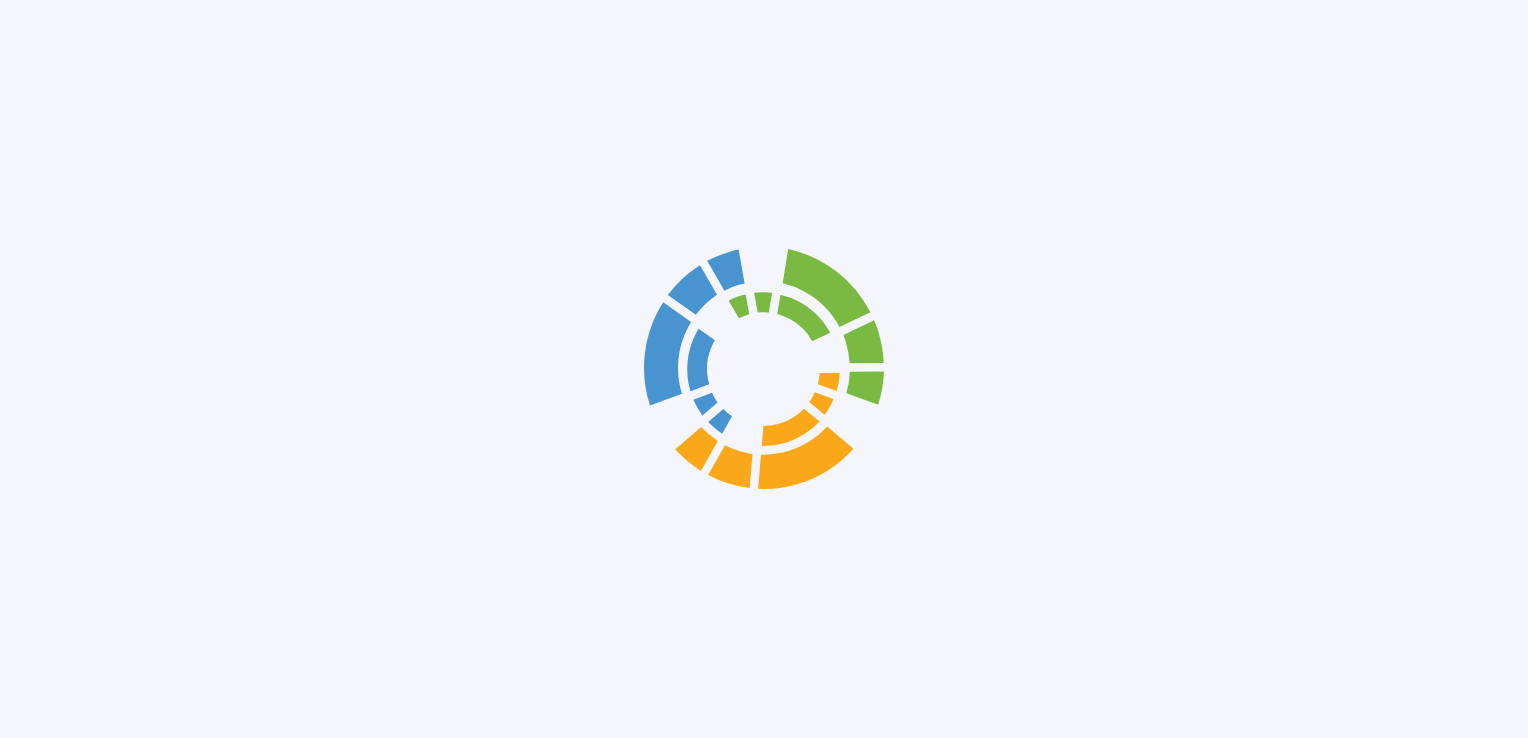 scroll, scrollTop: 0, scrollLeft: 0, axis: both 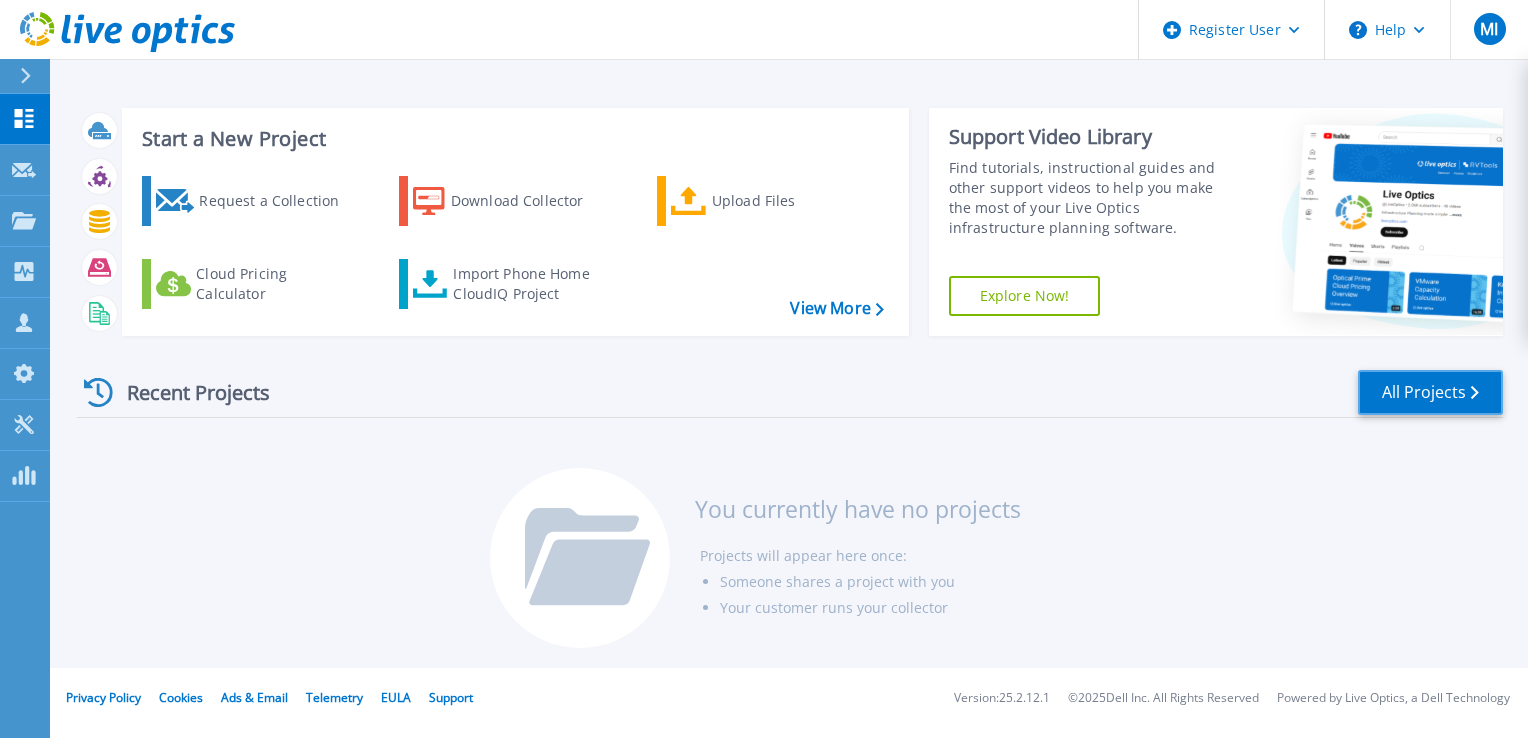 click on "All Projects" at bounding box center [1430, 392] 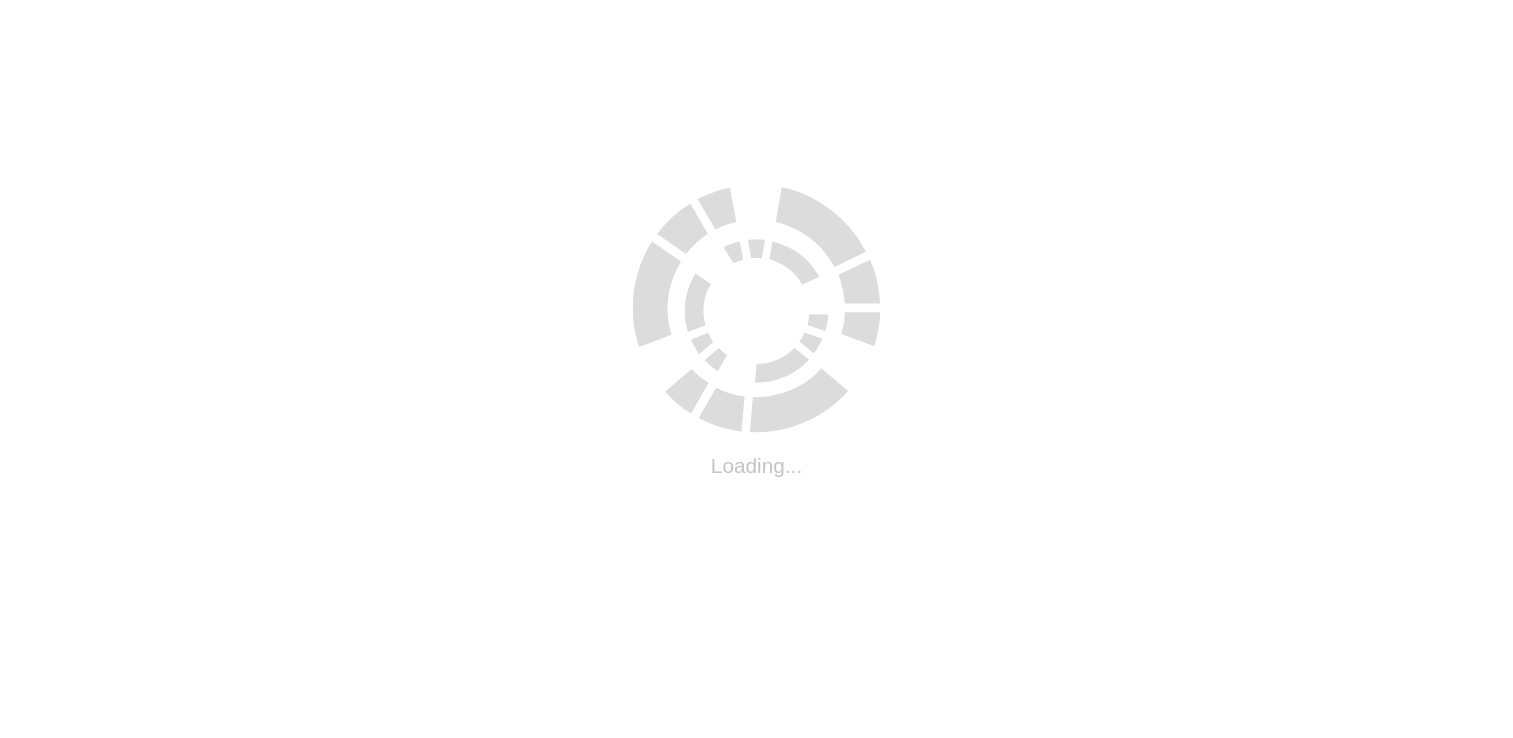 scroll, scrollTop: 0, scrollLeft: 0, axis: both 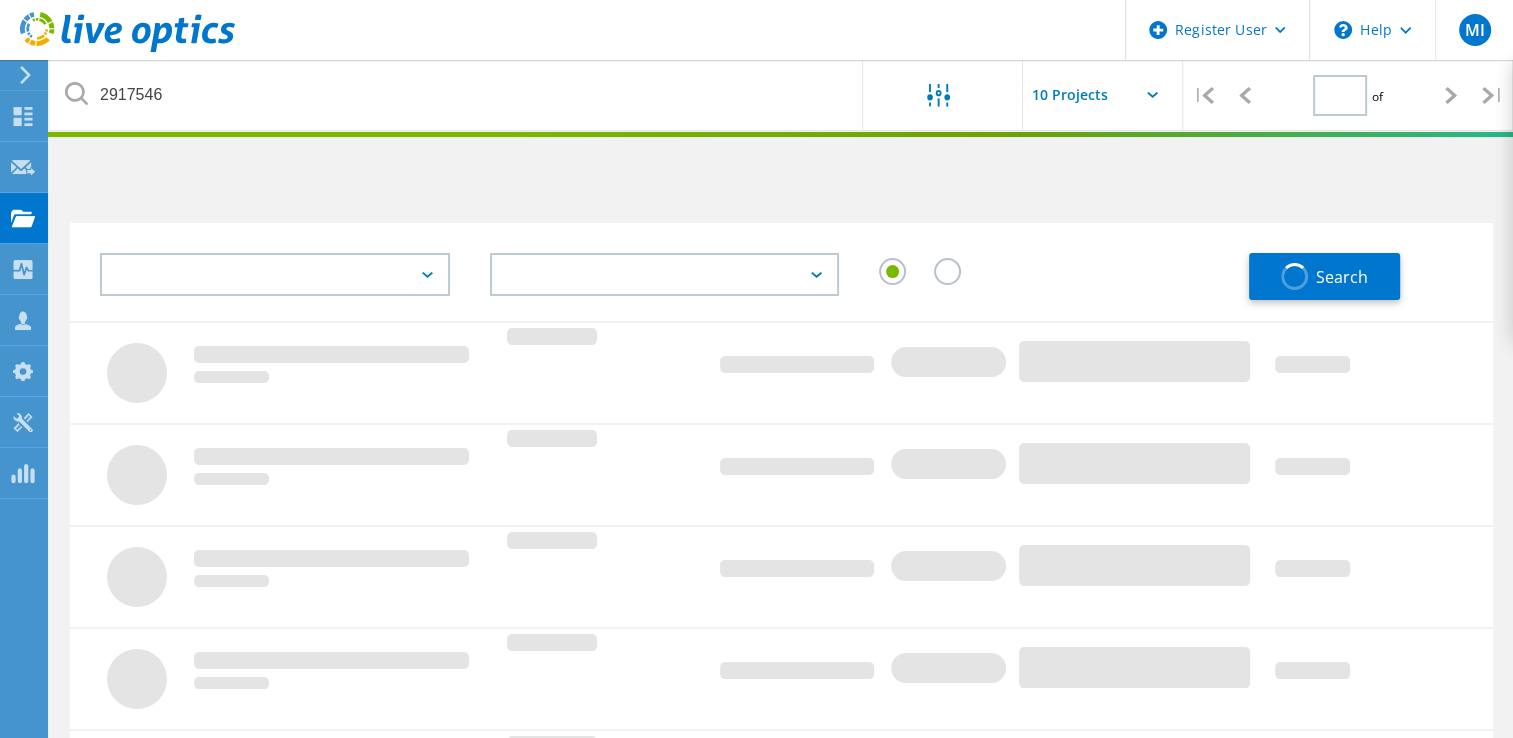 type on "1" 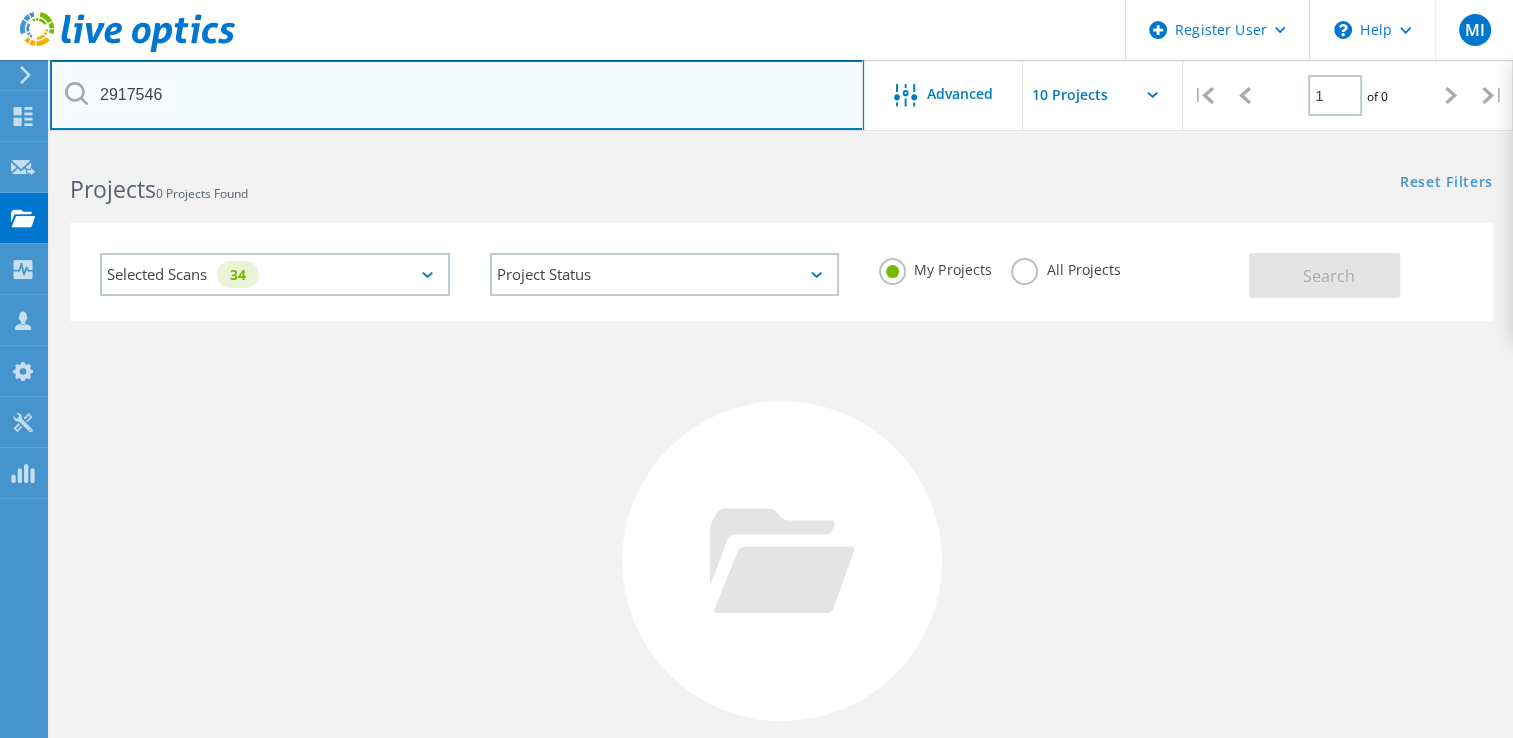click on "2917546" at bounding box center (457, 95) 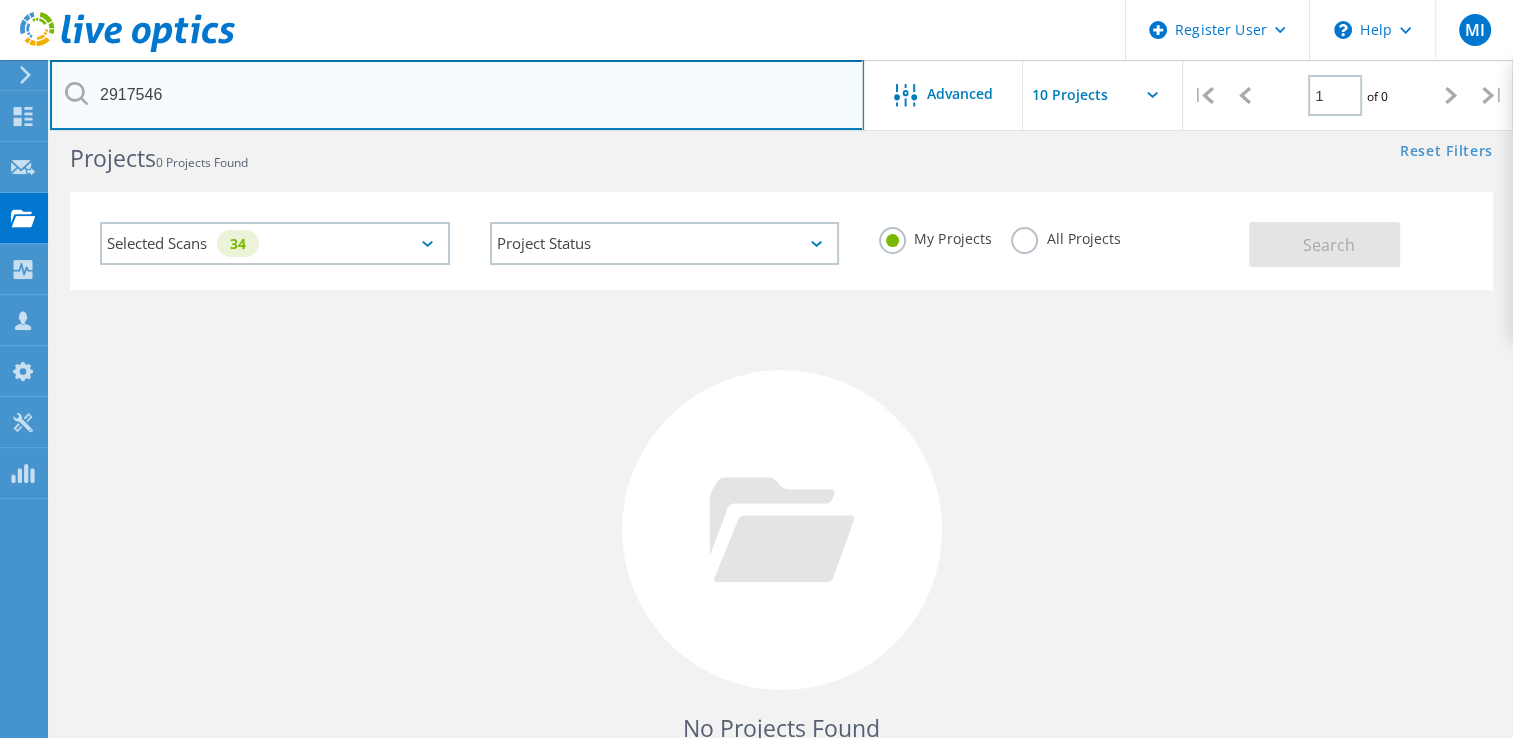 scroll, scrollTop: 42, scrollLeft: 0, axis: vertical 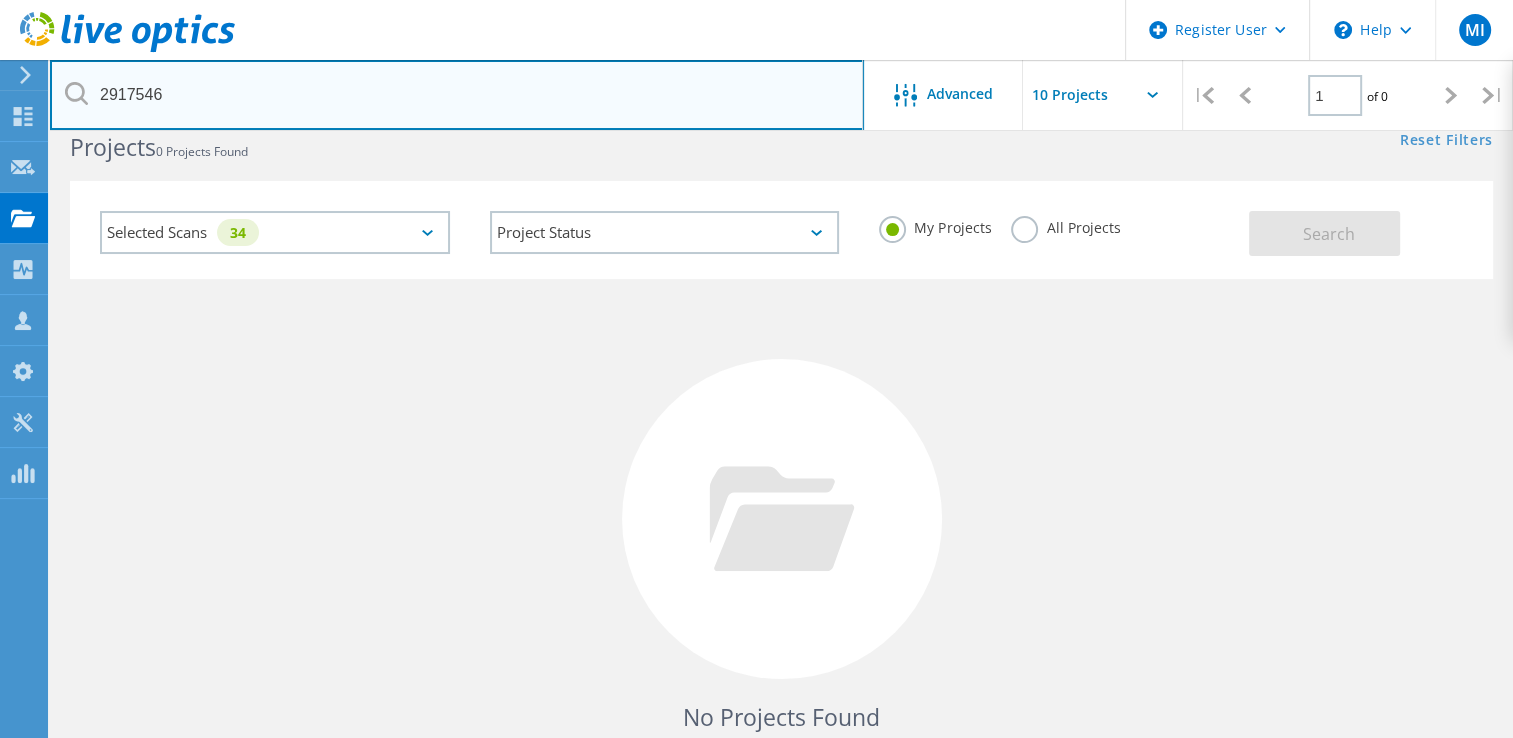 click on "2917546" at bounding box center (457, 95) 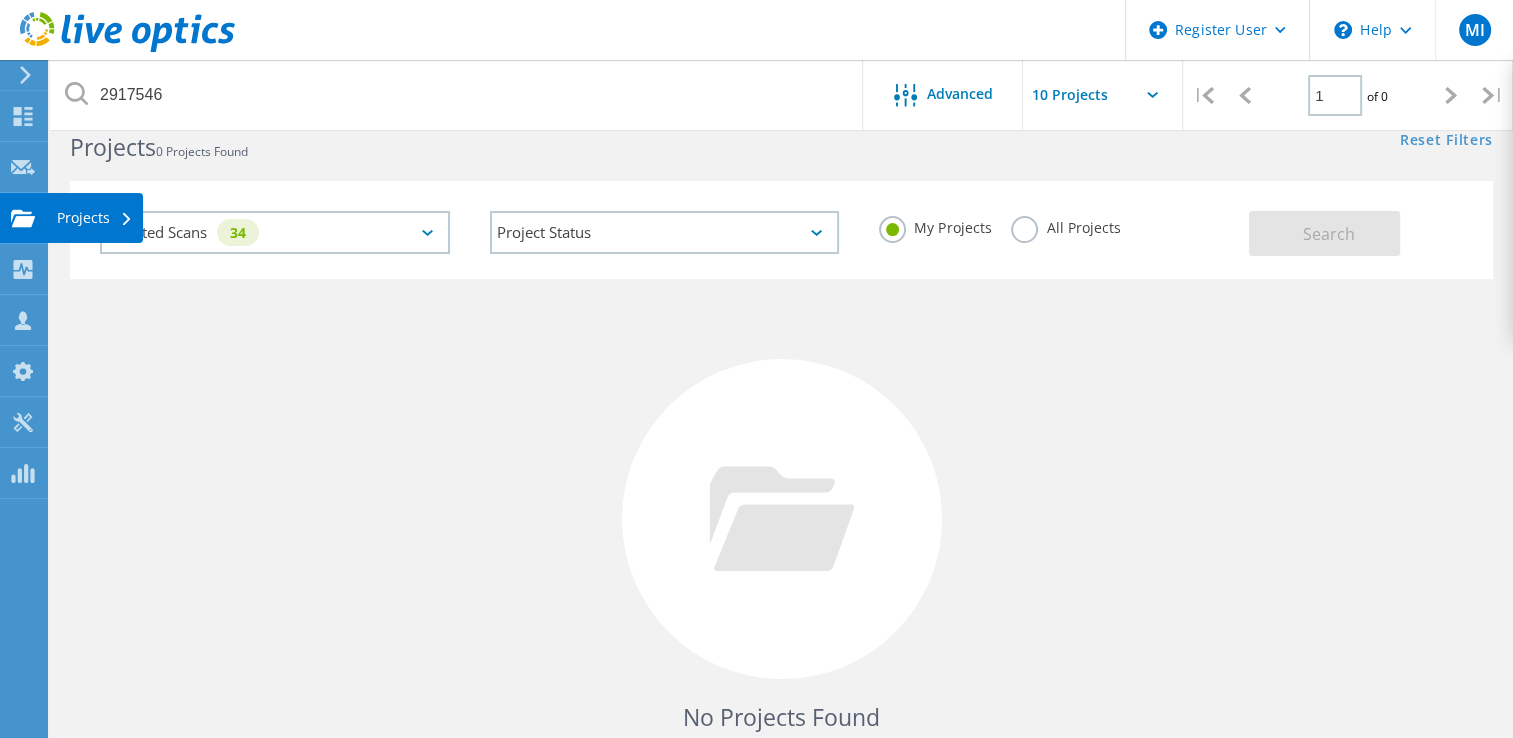 click on "Projects" at bounding box center [-66, 218] 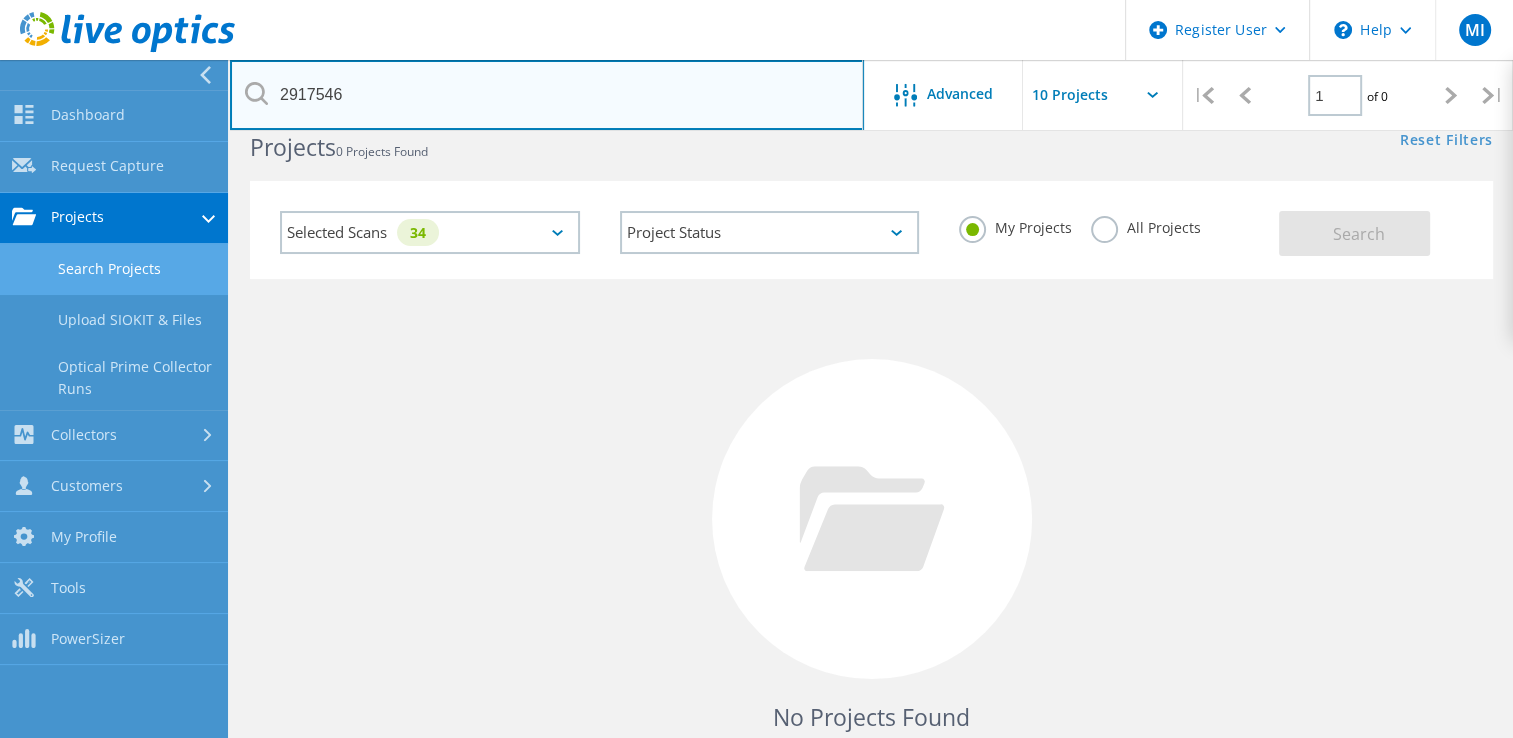 click on "2917546" at bounding box center [547, 95] 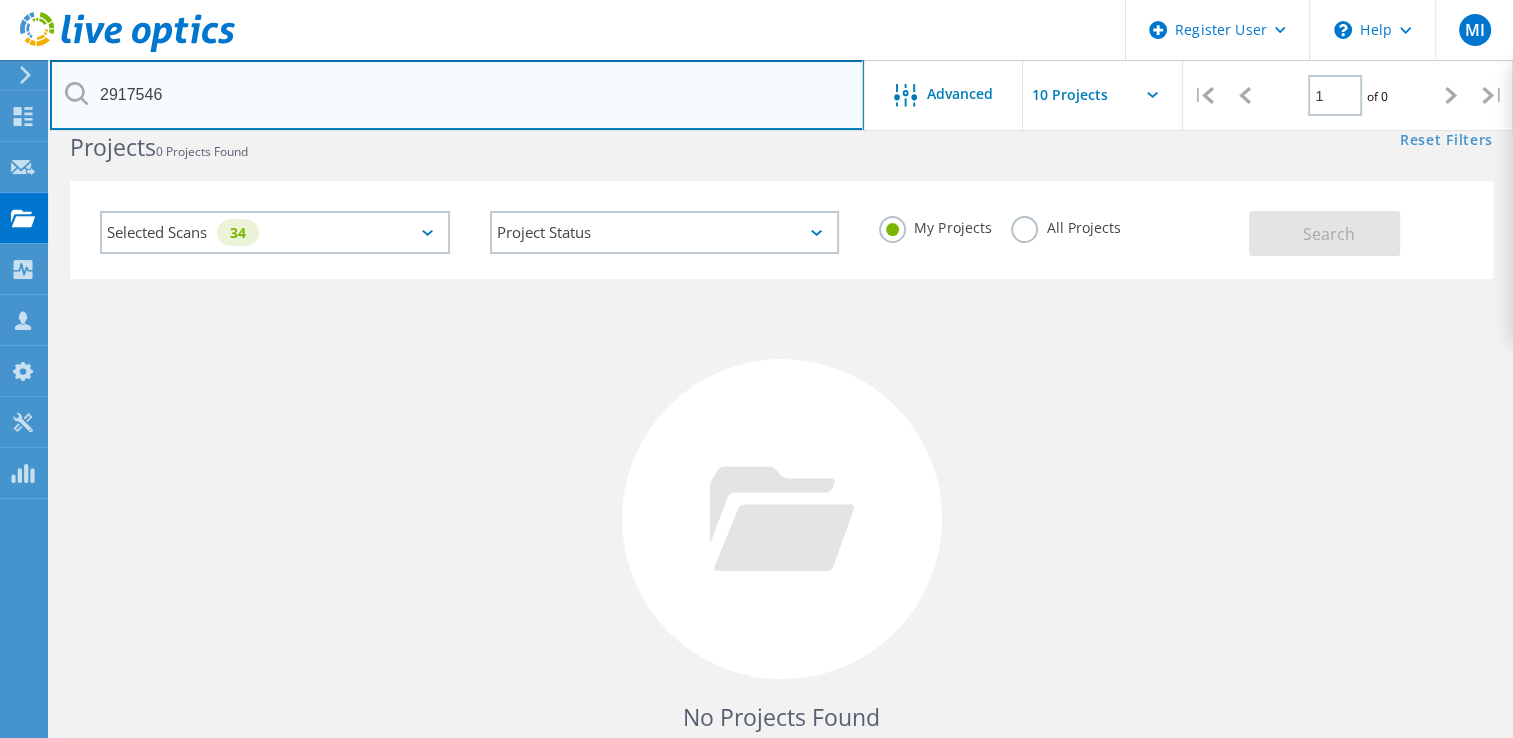 click on "2917546" at bounding box center [457, 95] 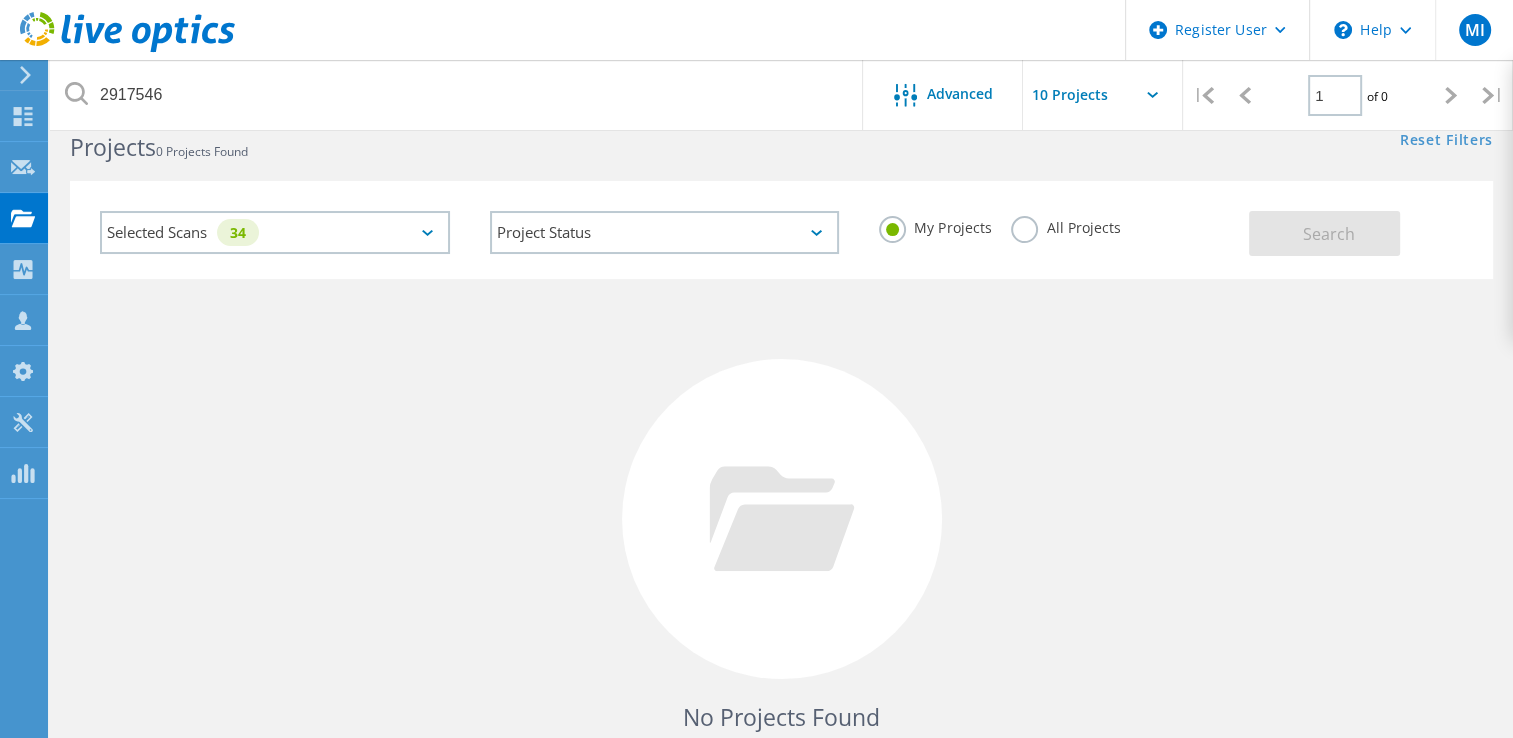 click 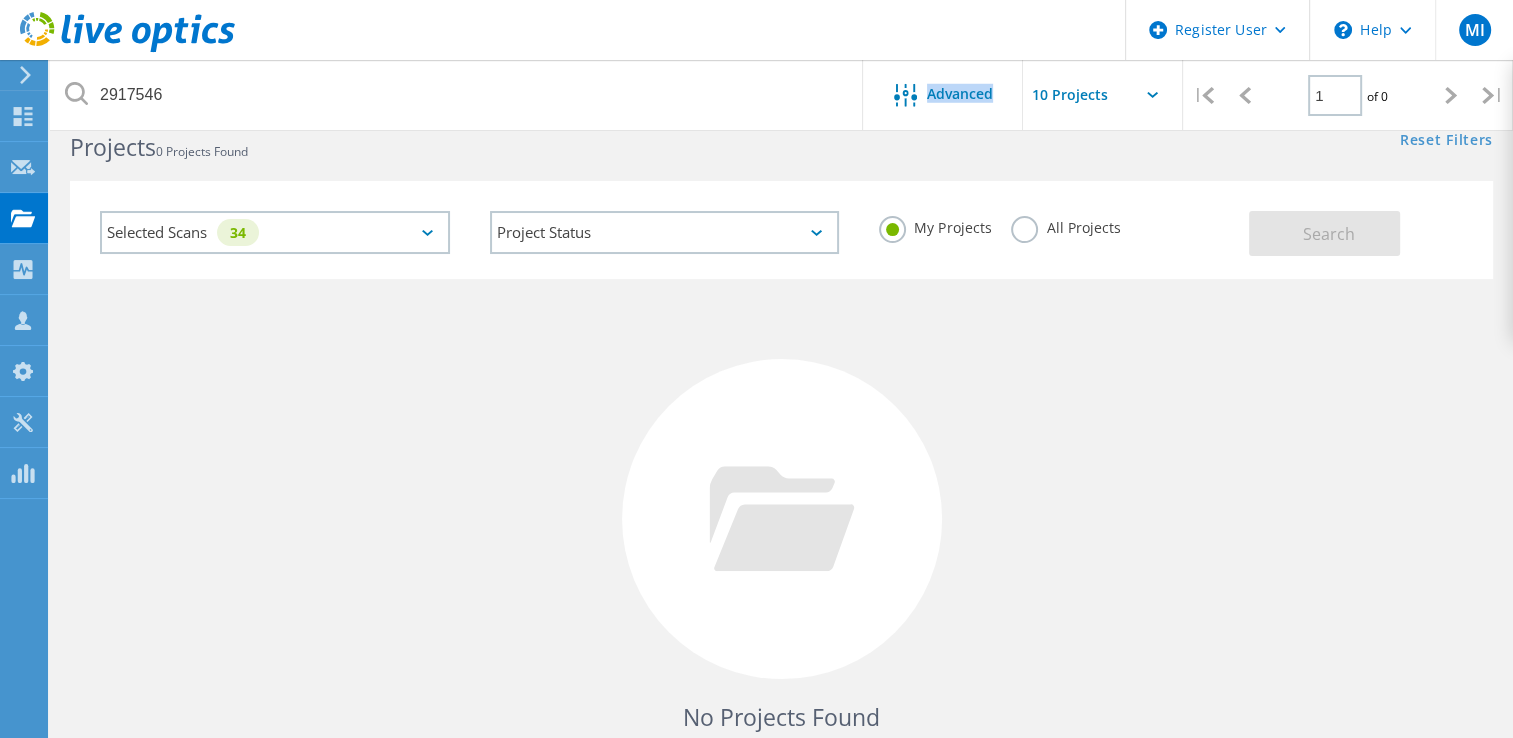 click 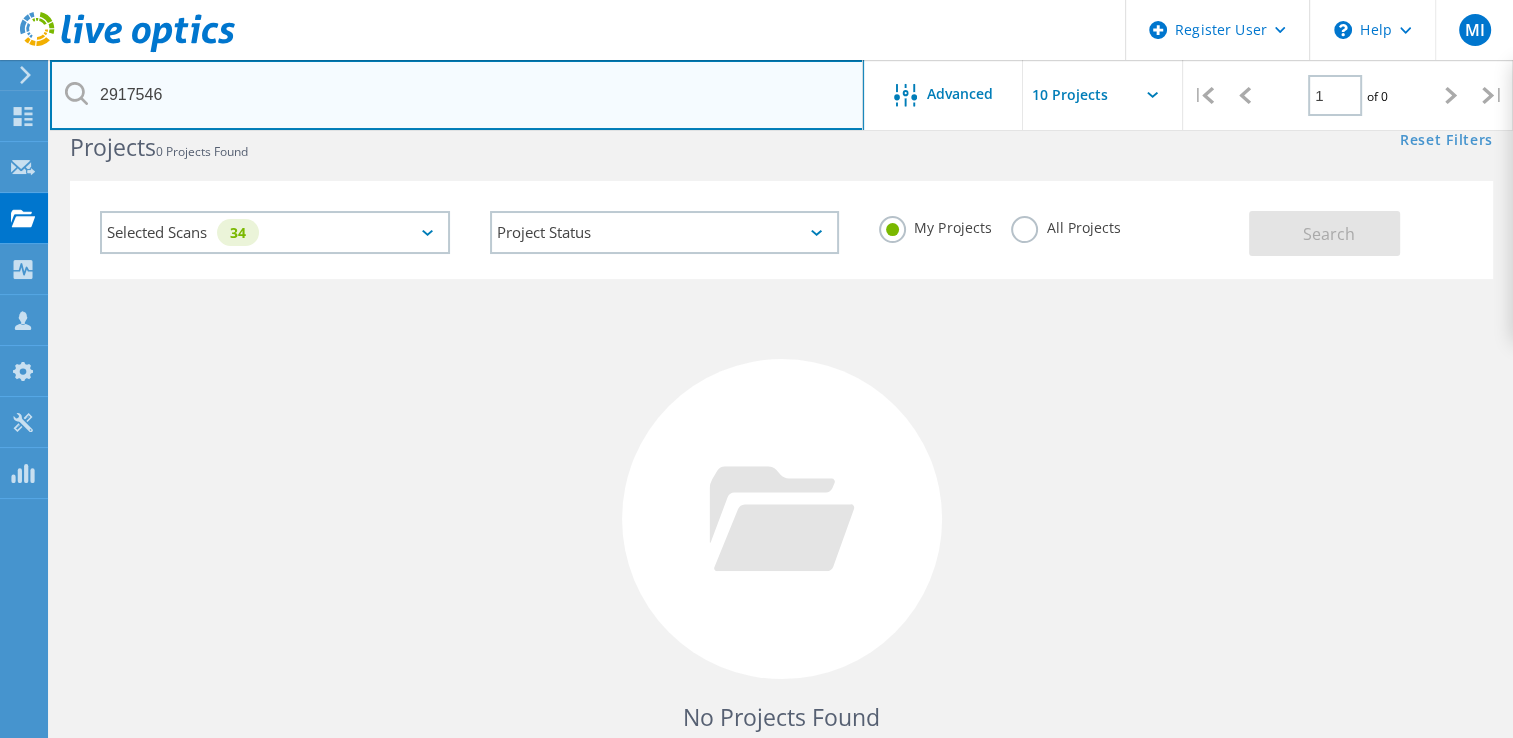 drag, startPoint x: 84, startPoint y: 98, endPoint x: 168, endPoint y: 91, distance: 84.29116 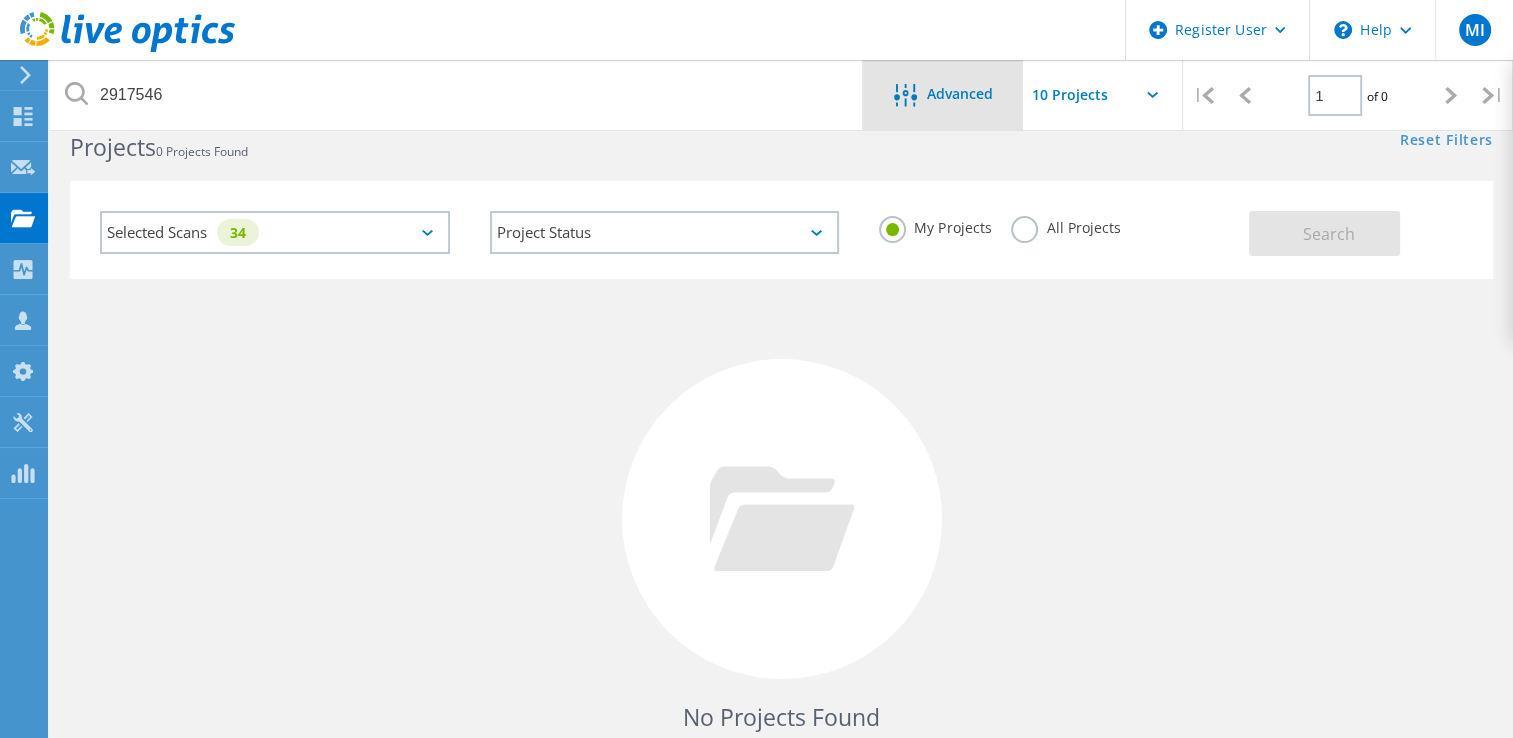 click 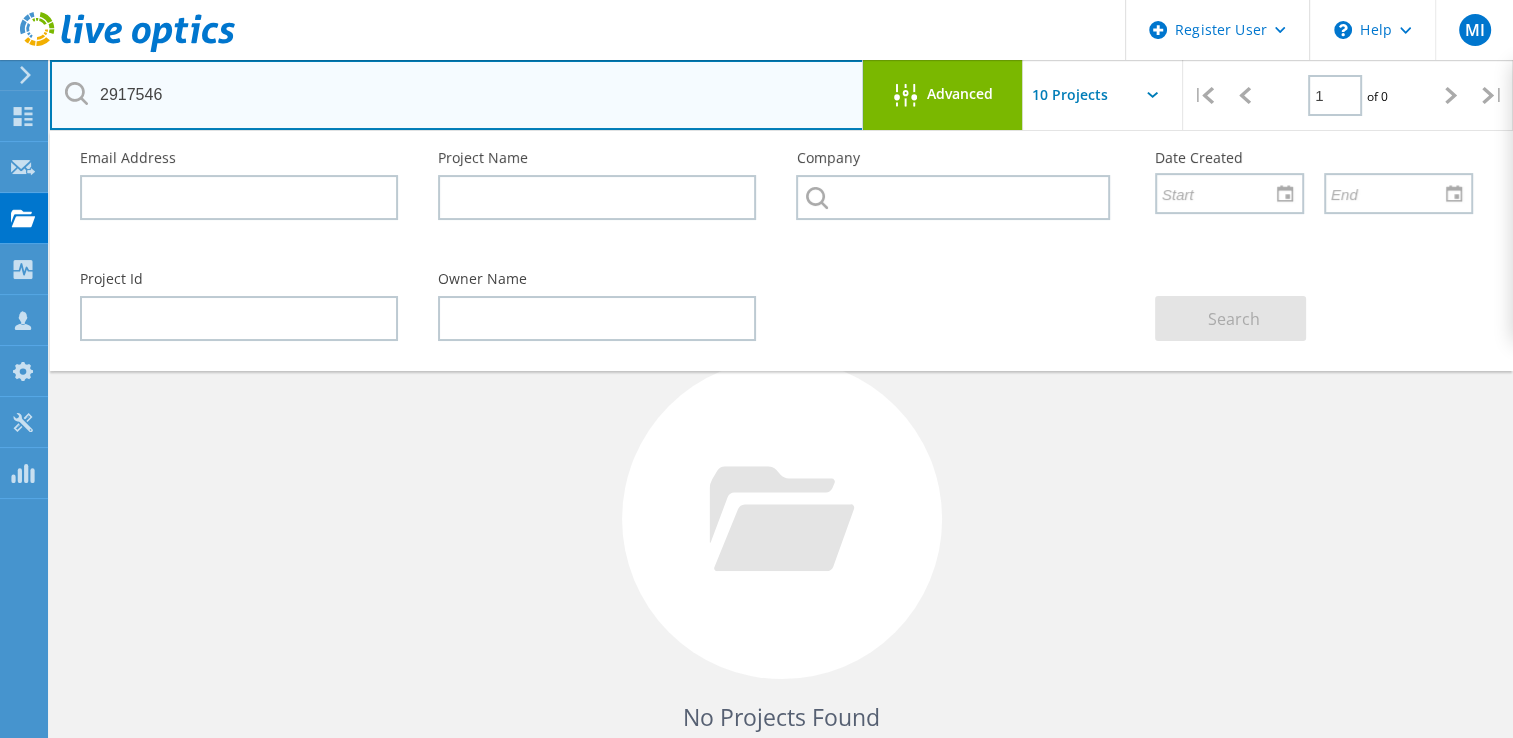 click on "2917546" at bounding box center (457, 95) 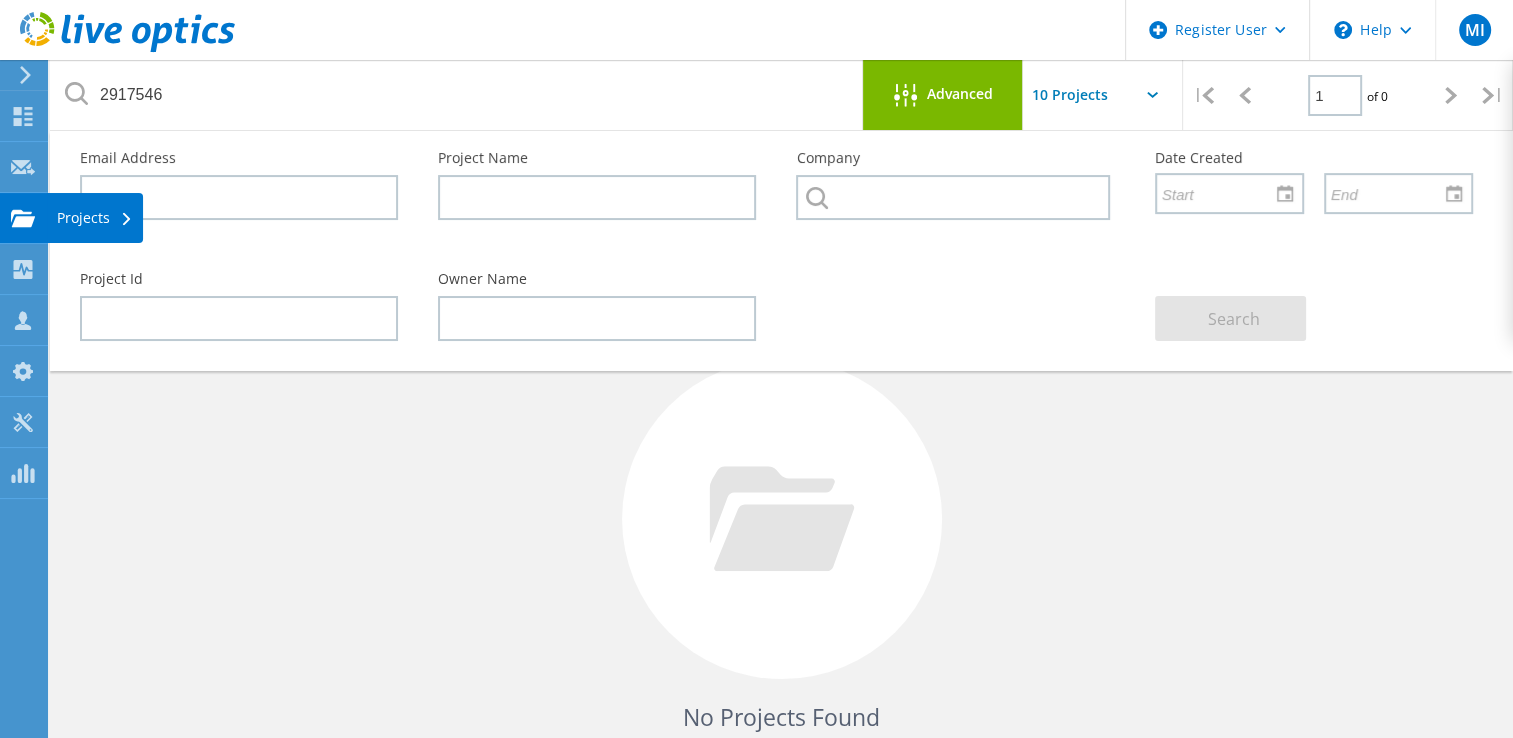 click on "Projects" at bounding box center (-66, 218) 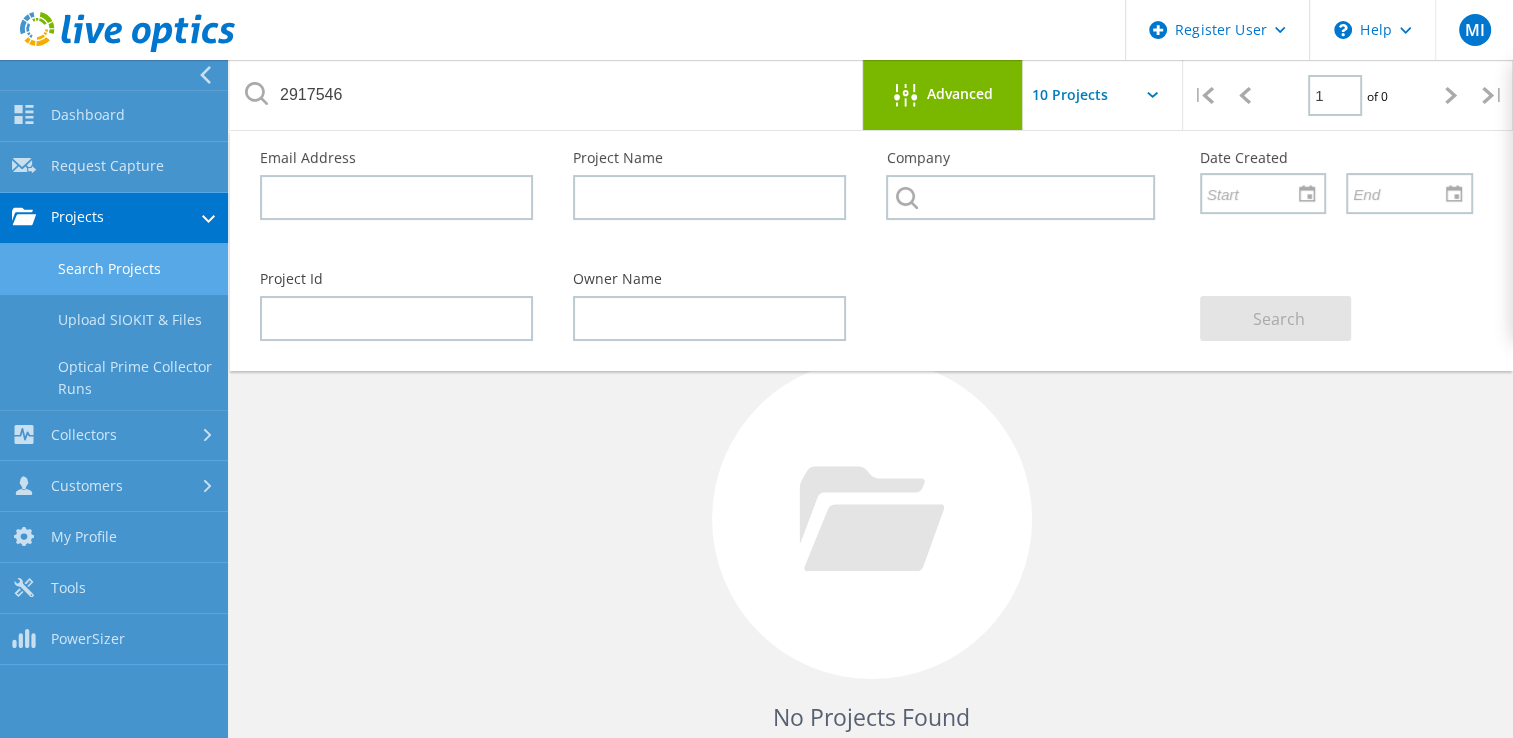 click 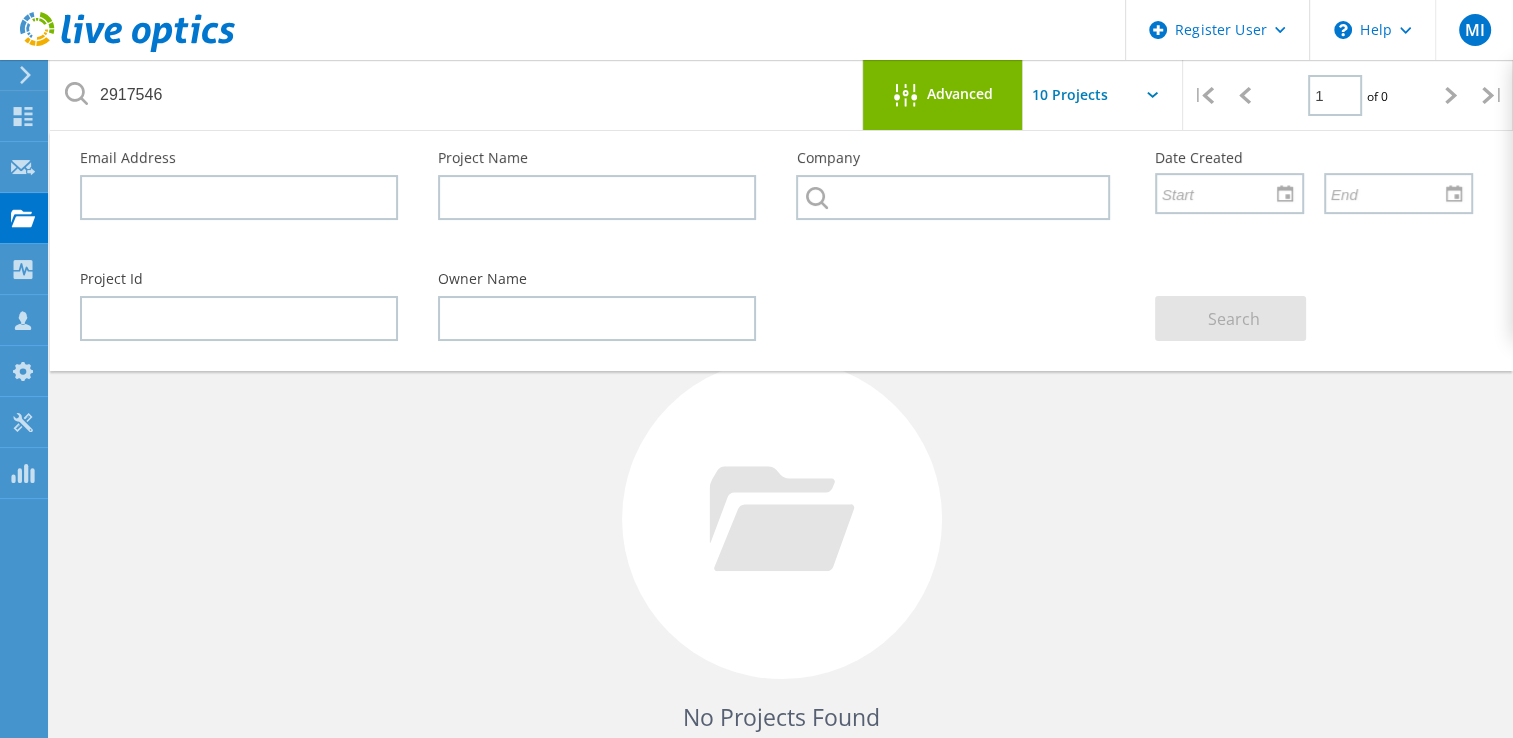 click 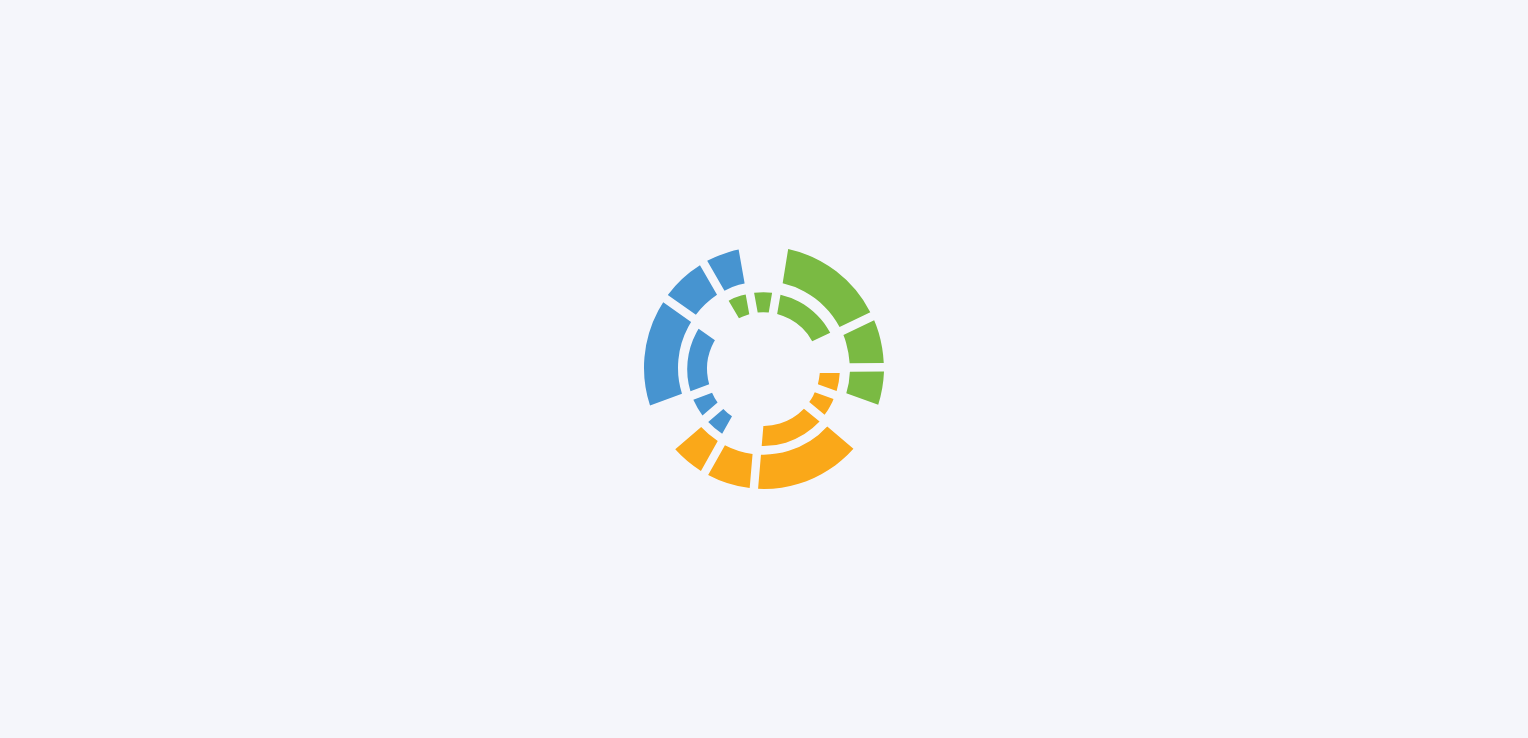 scroll, scrollTop: 0, scrollLeft: 0, axis: both 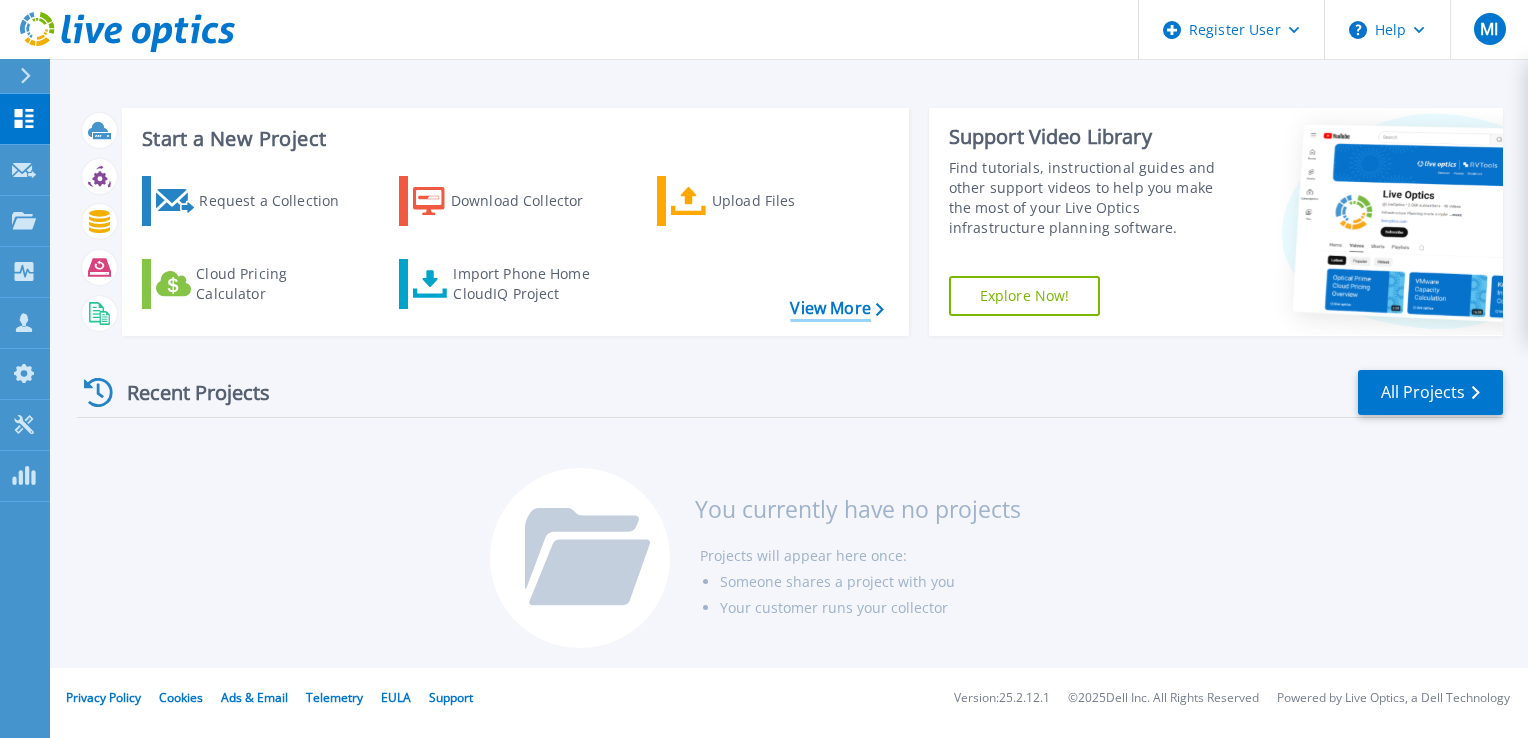 click on "View More" at bounding box center (836, 308) 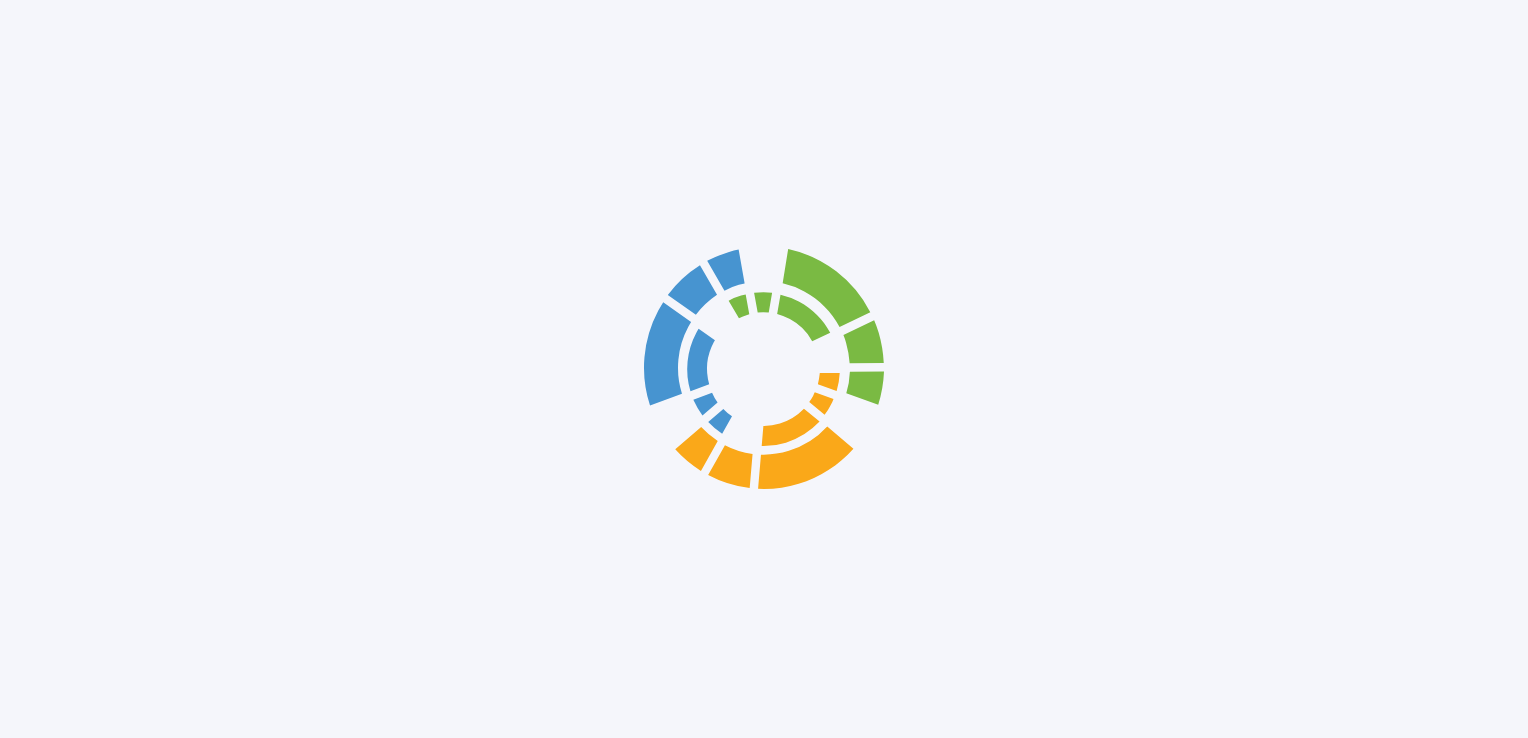 scroll, scrollTop: 0, scrollLeft: 0, axis: both 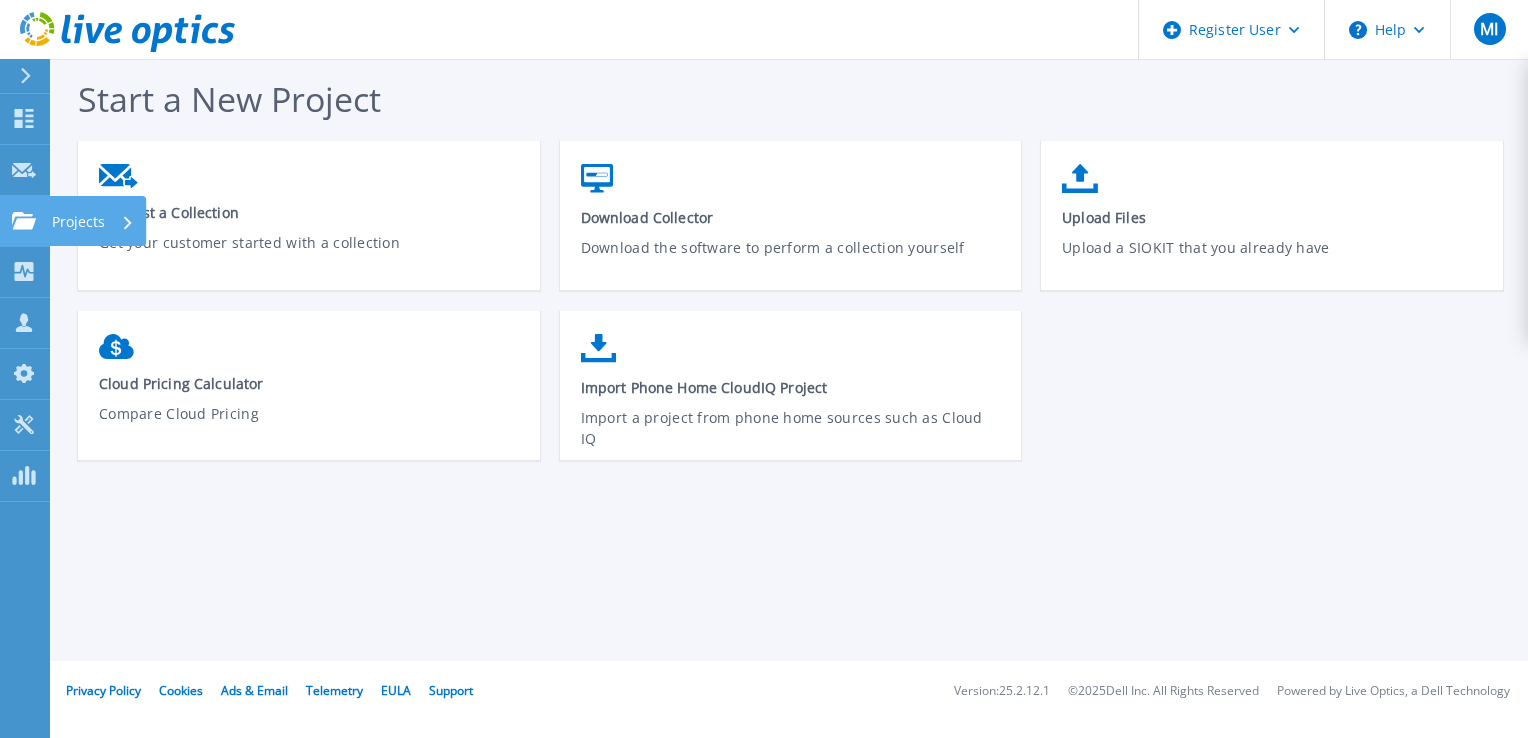 click on "Projects Projects" at bounding box center [25, 221] 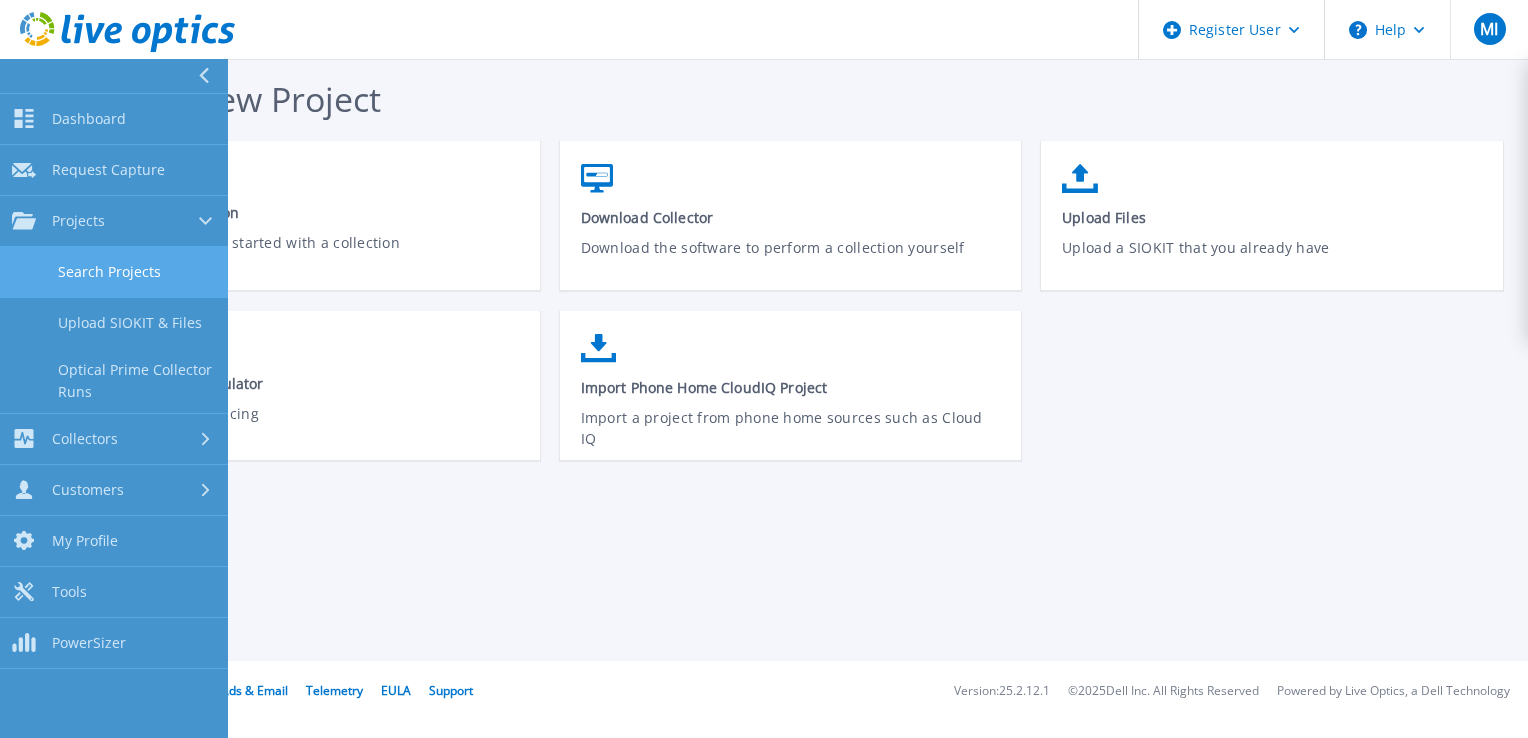 click on "Search Projects" at bounding box center [114, 272] 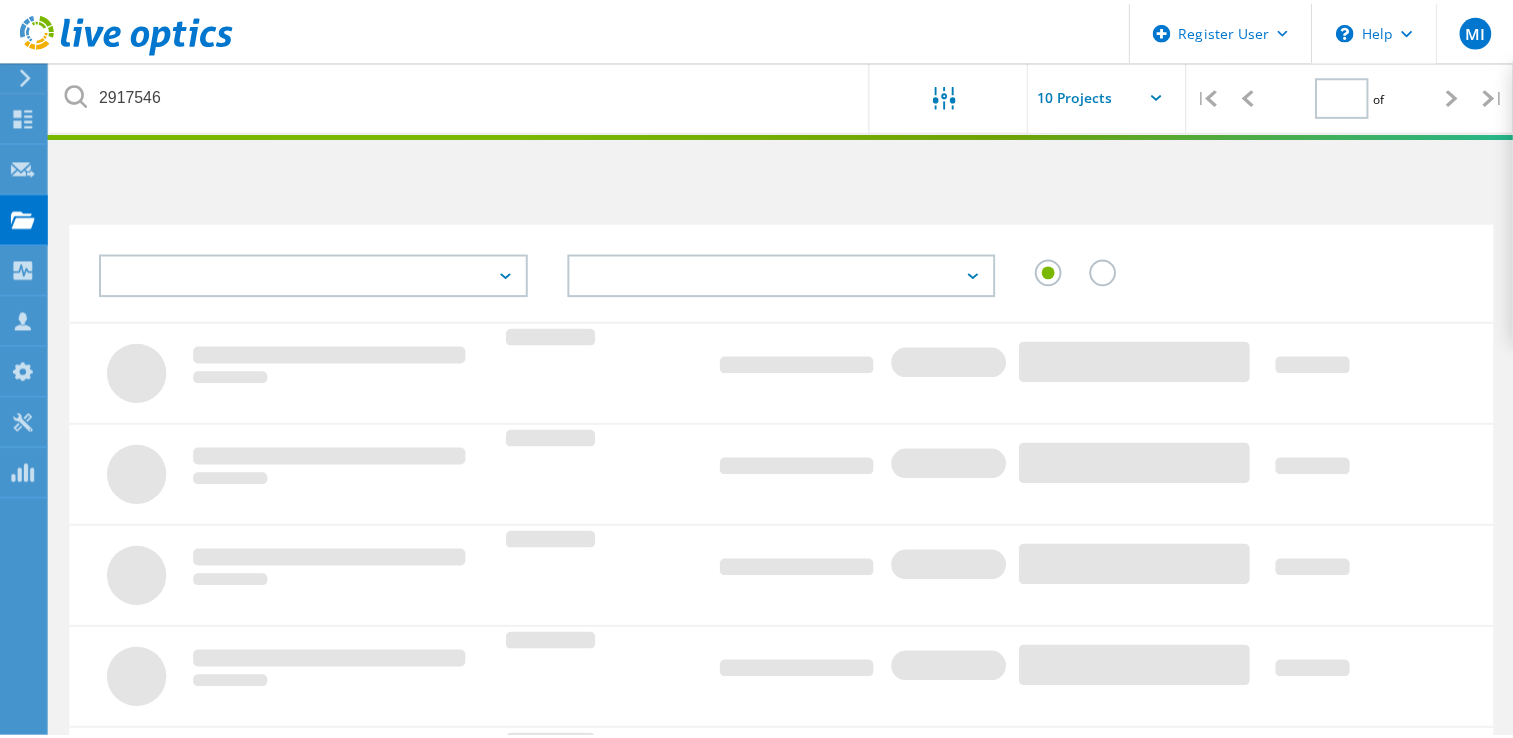 scroll, scrollTop: 0, scrollLeft: 0, axis: both 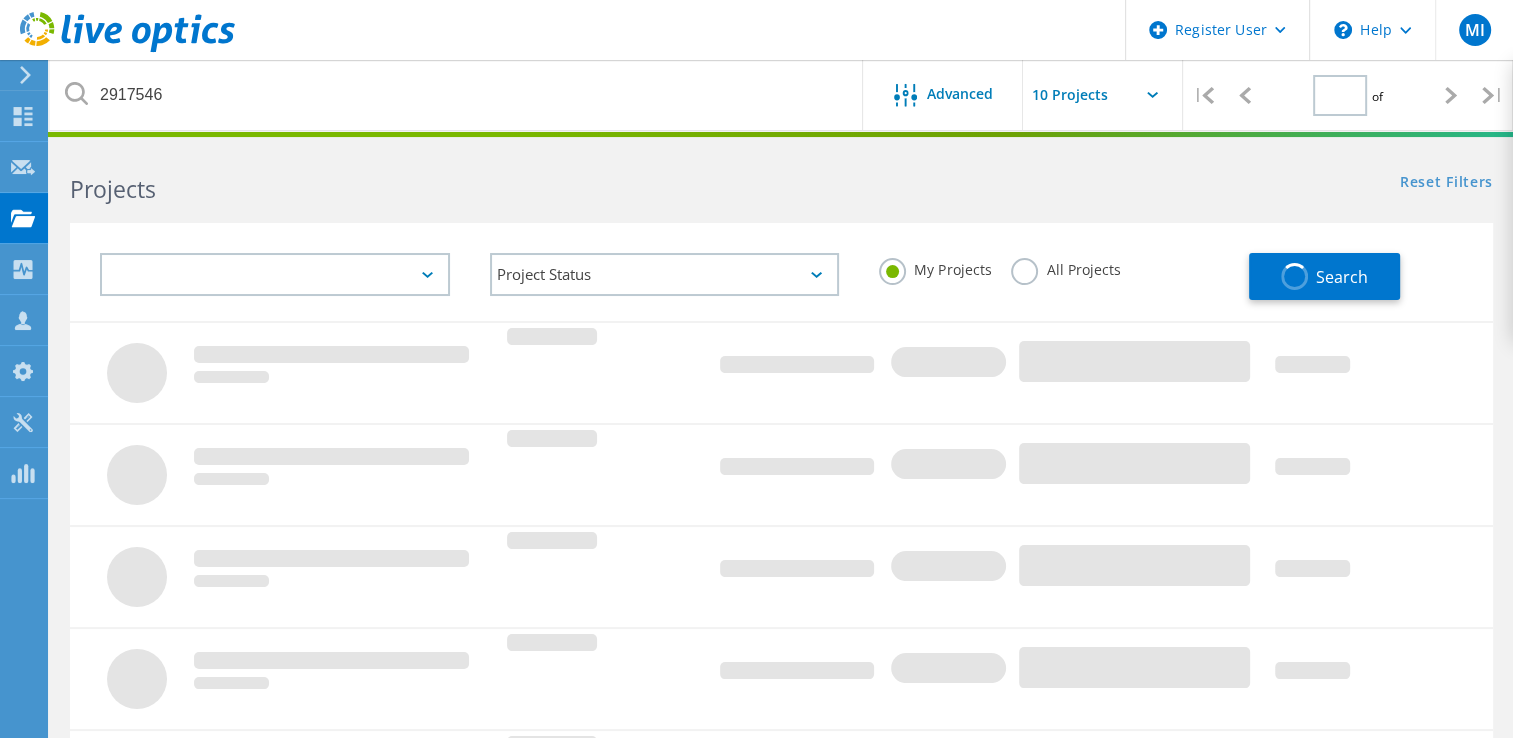 type on "1" 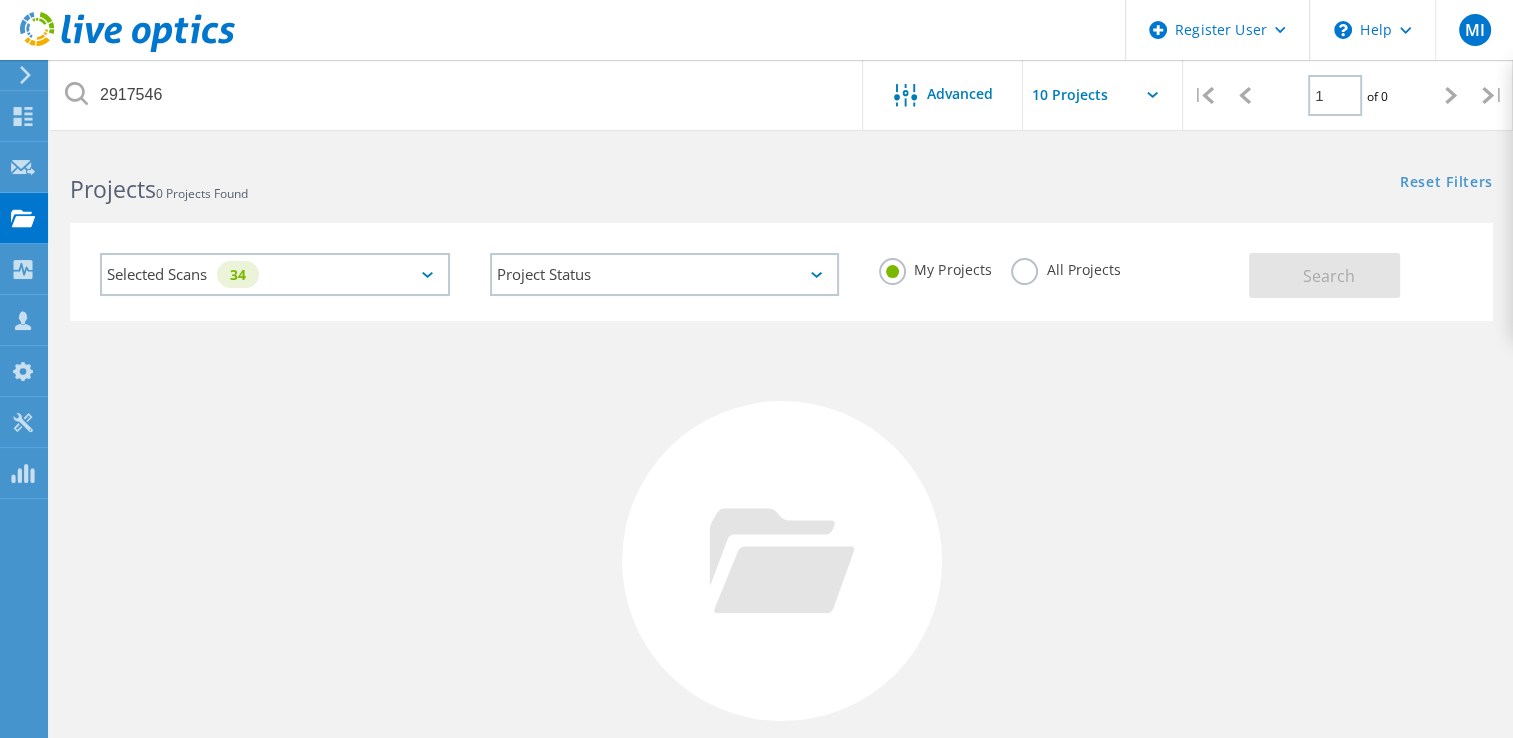 click on "All Projects" 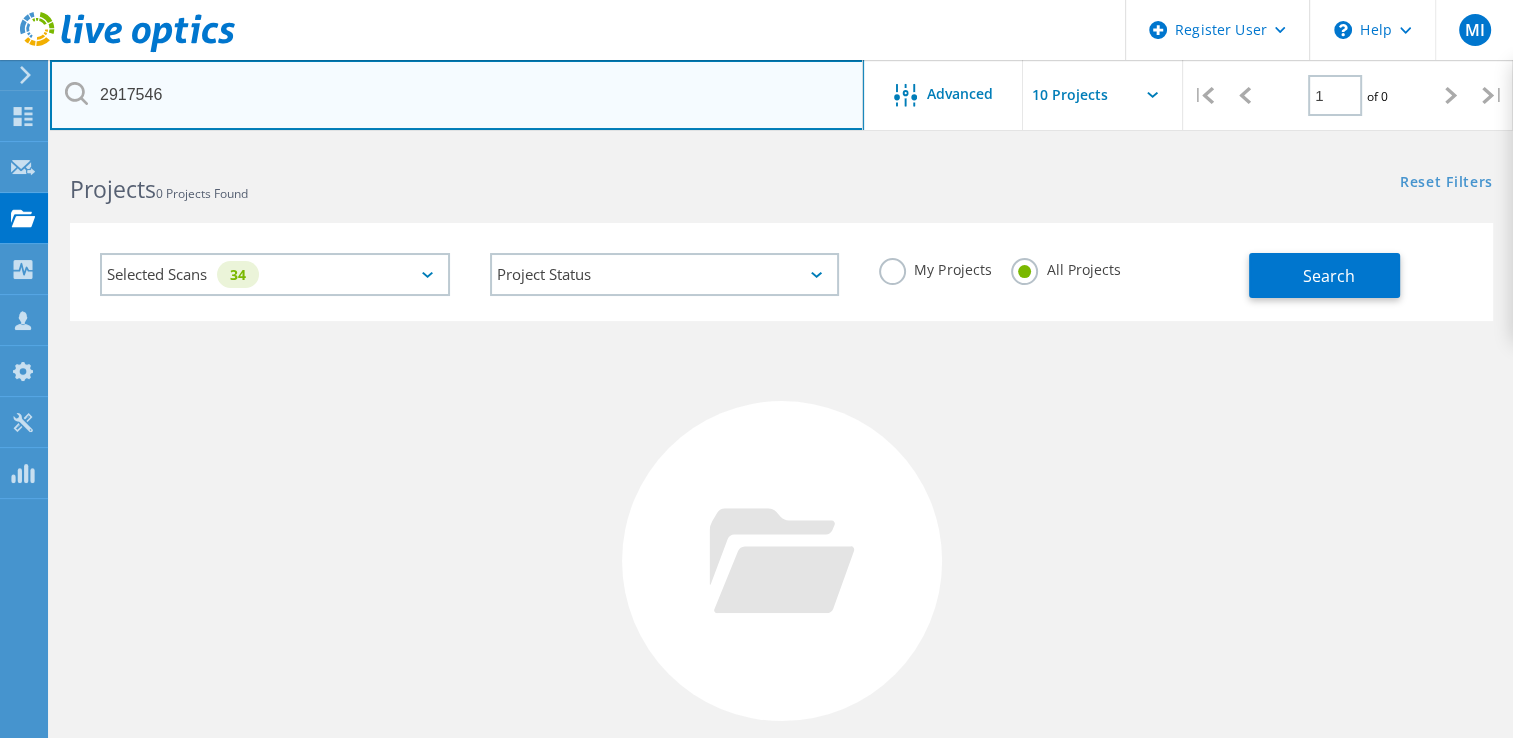 click on "2917546" at bounding box center (457, 95) 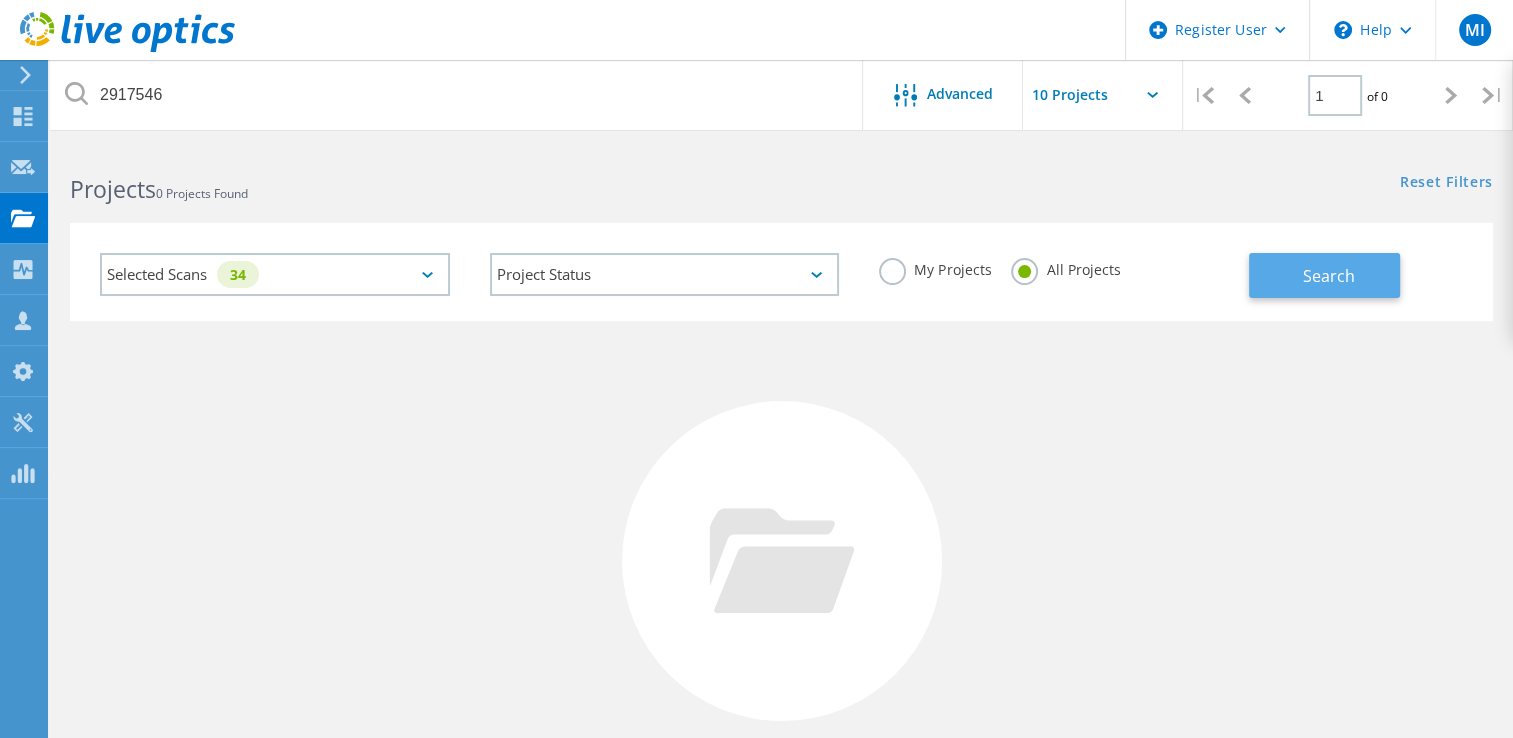 click on "Search" 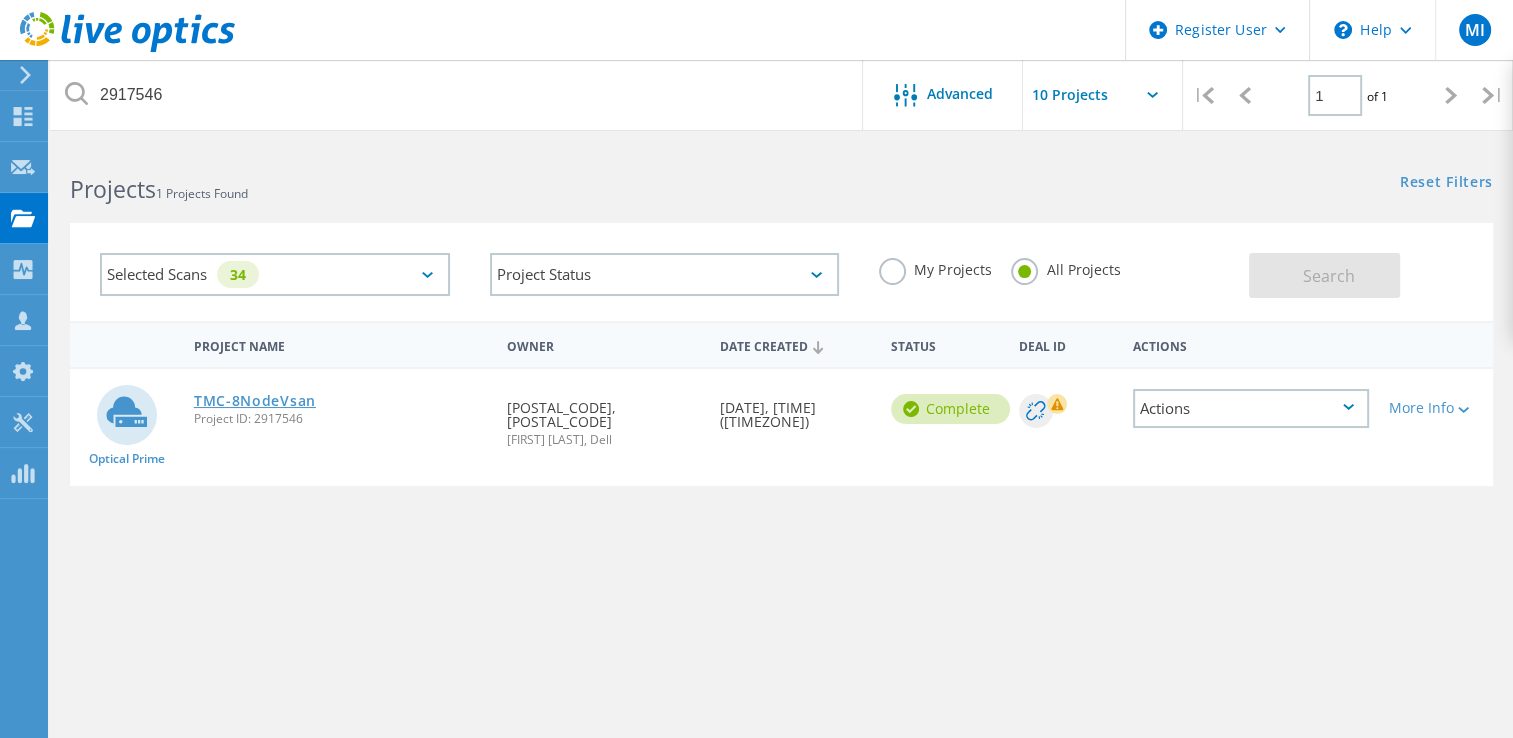 click on "TMC-8NodeVsan" 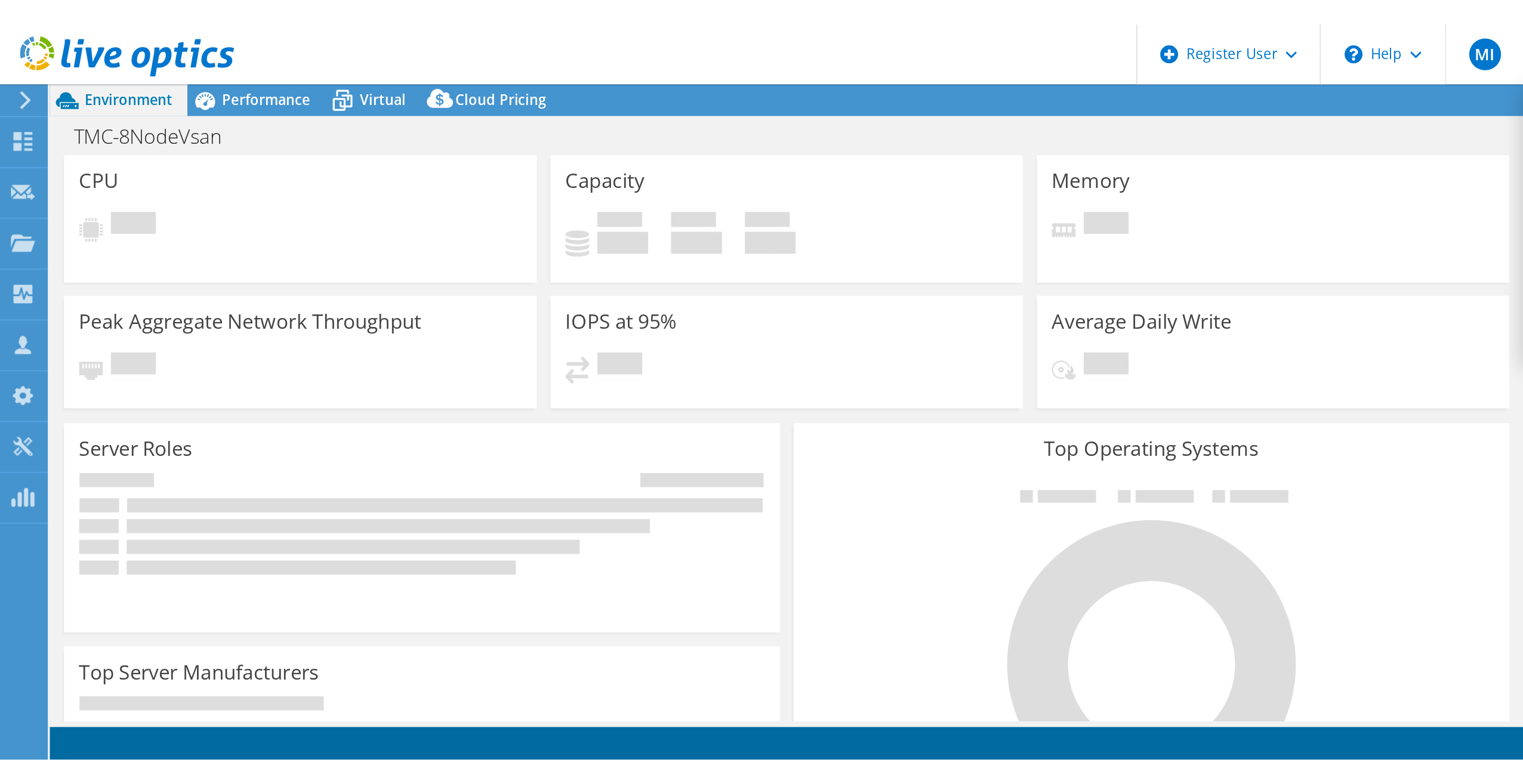 scroll, scrollTop: 0, scrollLeft: 0, axis: both 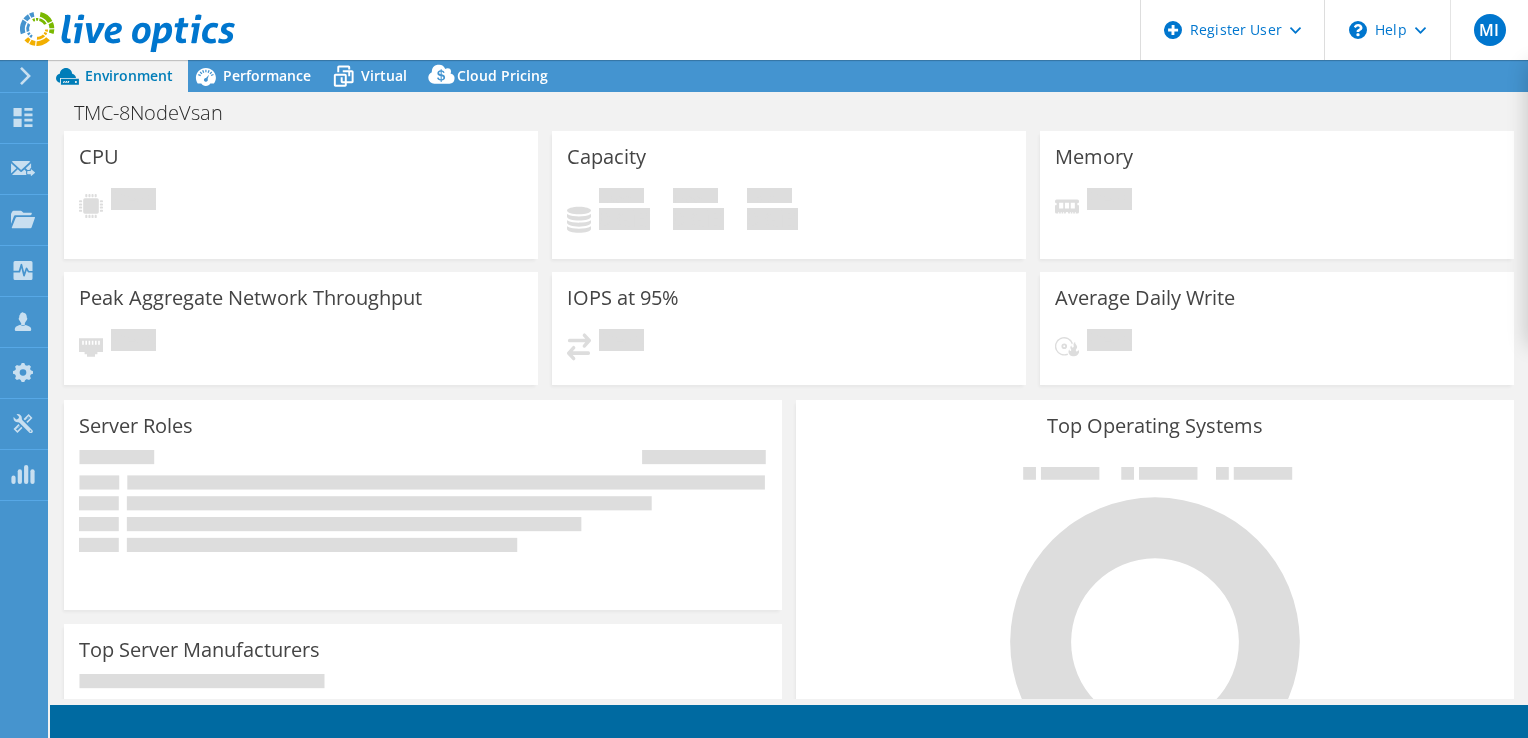 select on "USD" 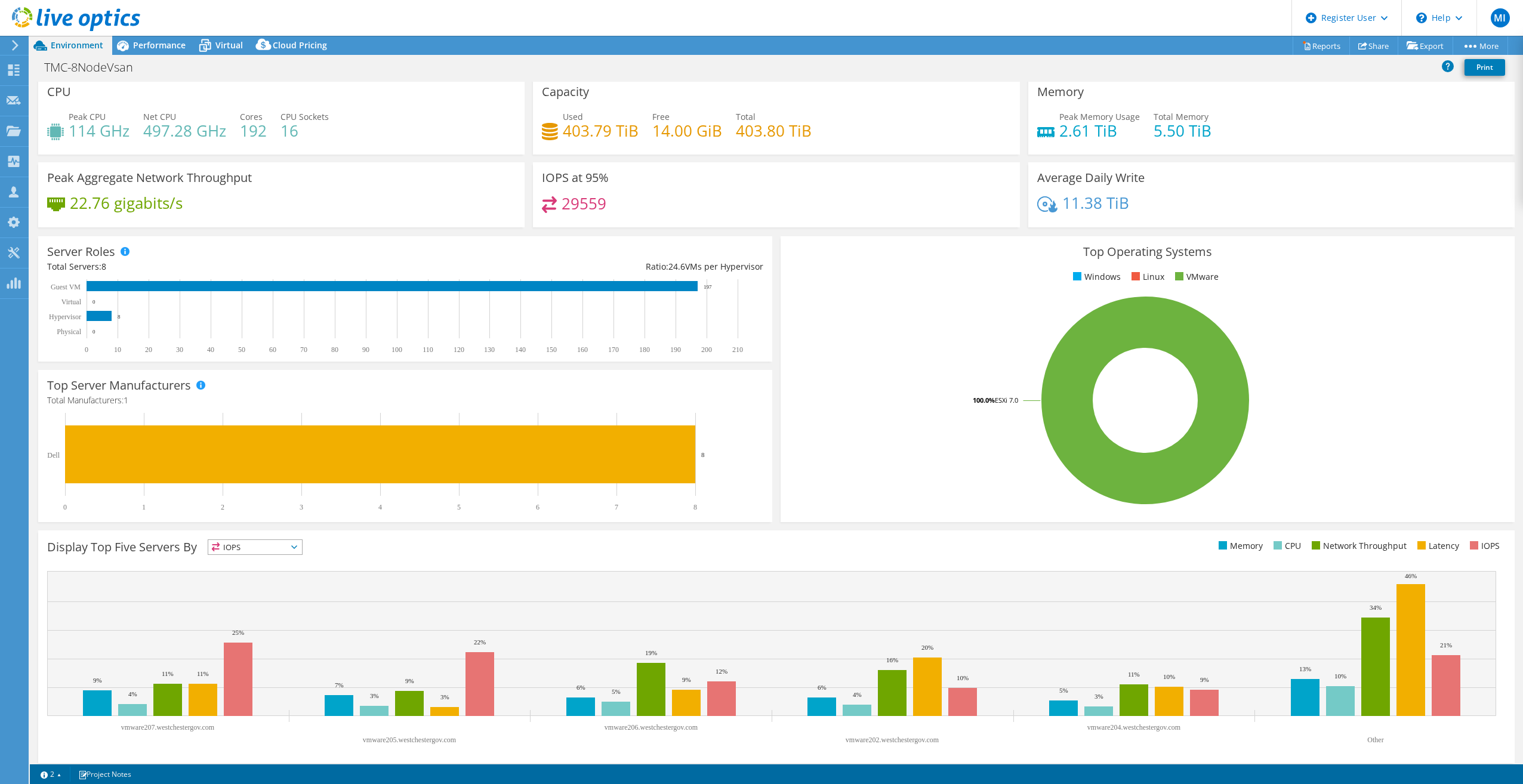 scroll, scrollTop: 0, scrollLeft: 0, axis: both 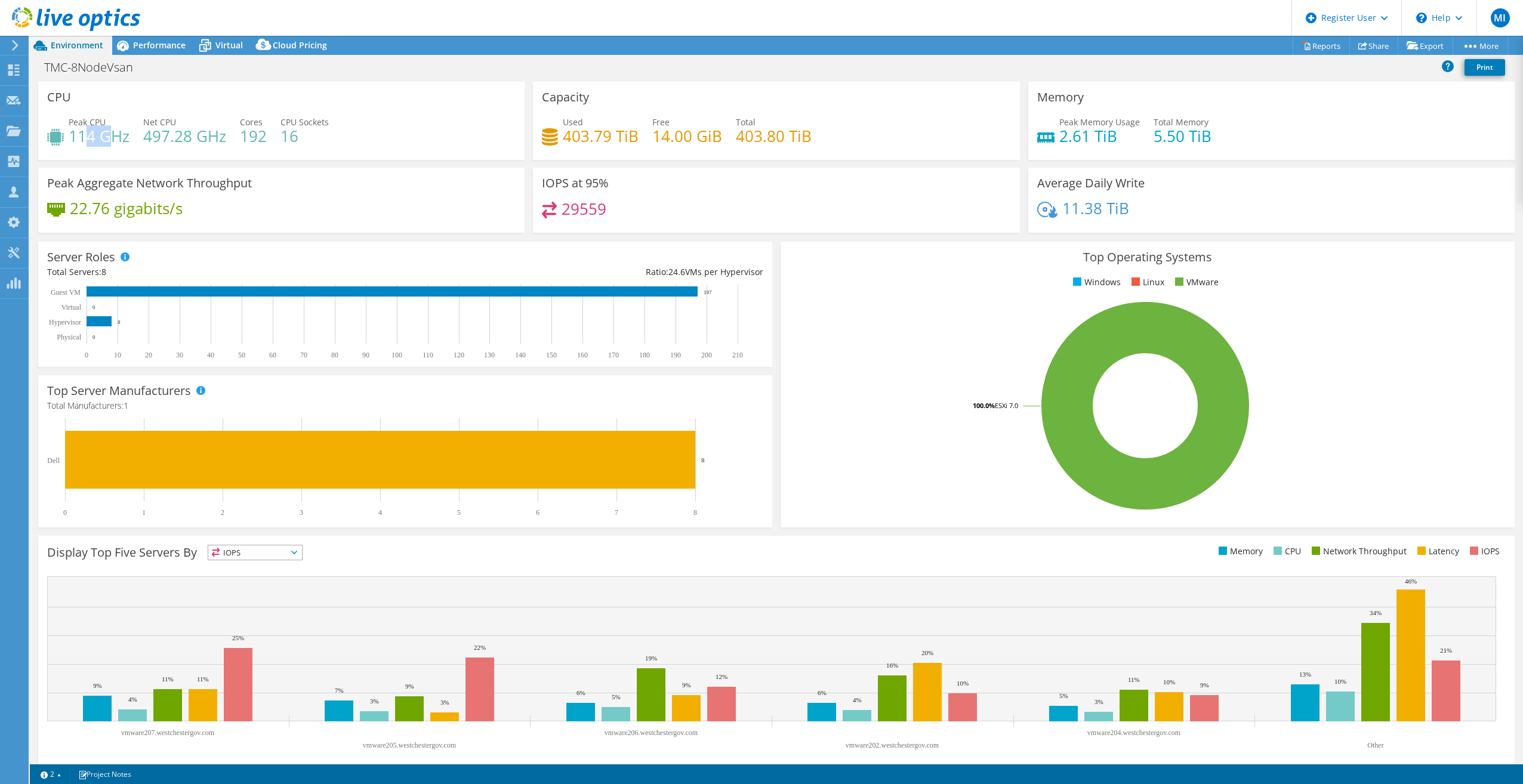 drag, startPoint x: 115, startPoint y: 136, endPoint x: 84, endPoint y: 128, distance: 32.01562 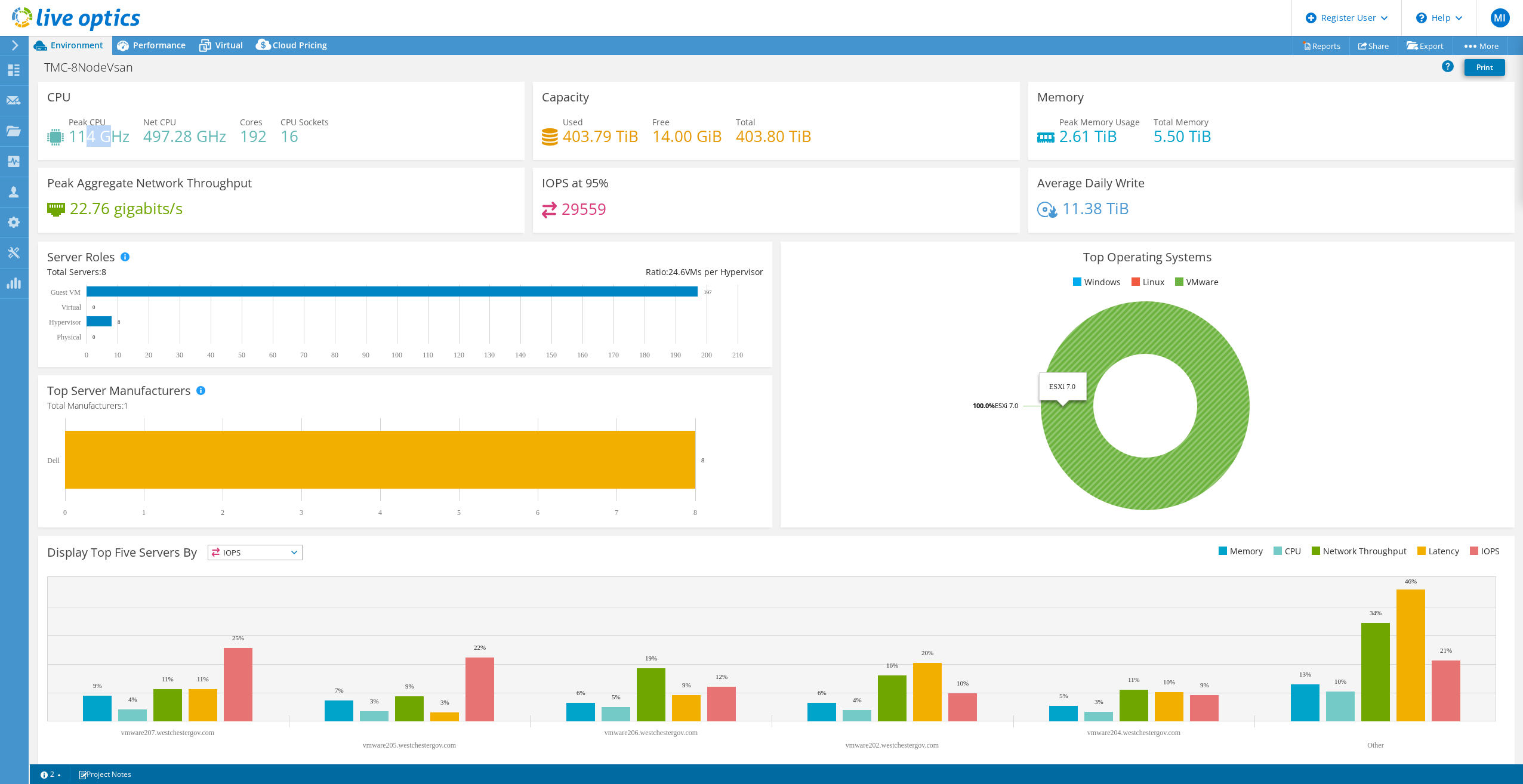 drag, startPoint x: 1170, startPoint y: 417, endPoint x: 1100, endPoint y: 361, distance: 89.64374 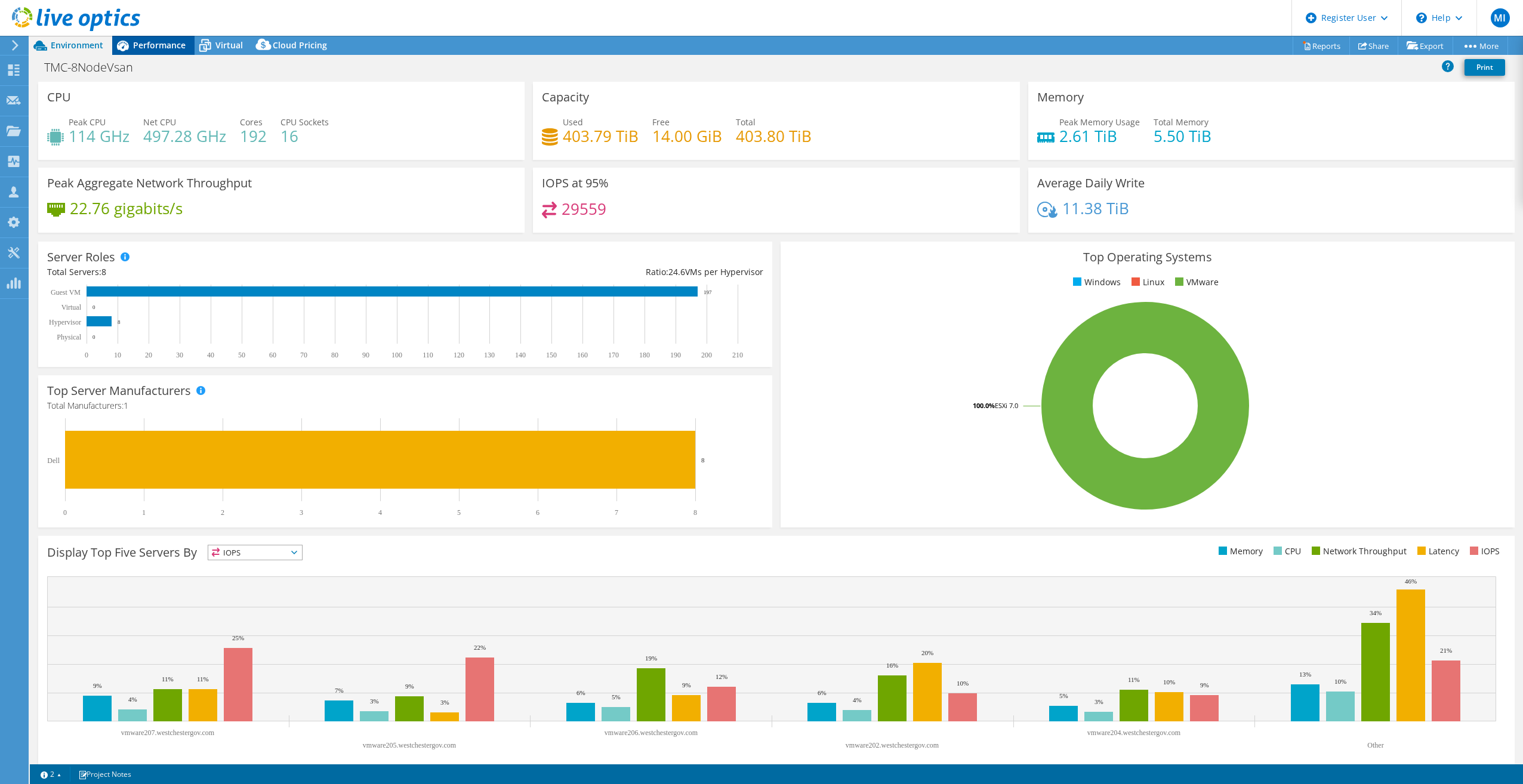 click on "Performance" at bounding box center [159, 45] 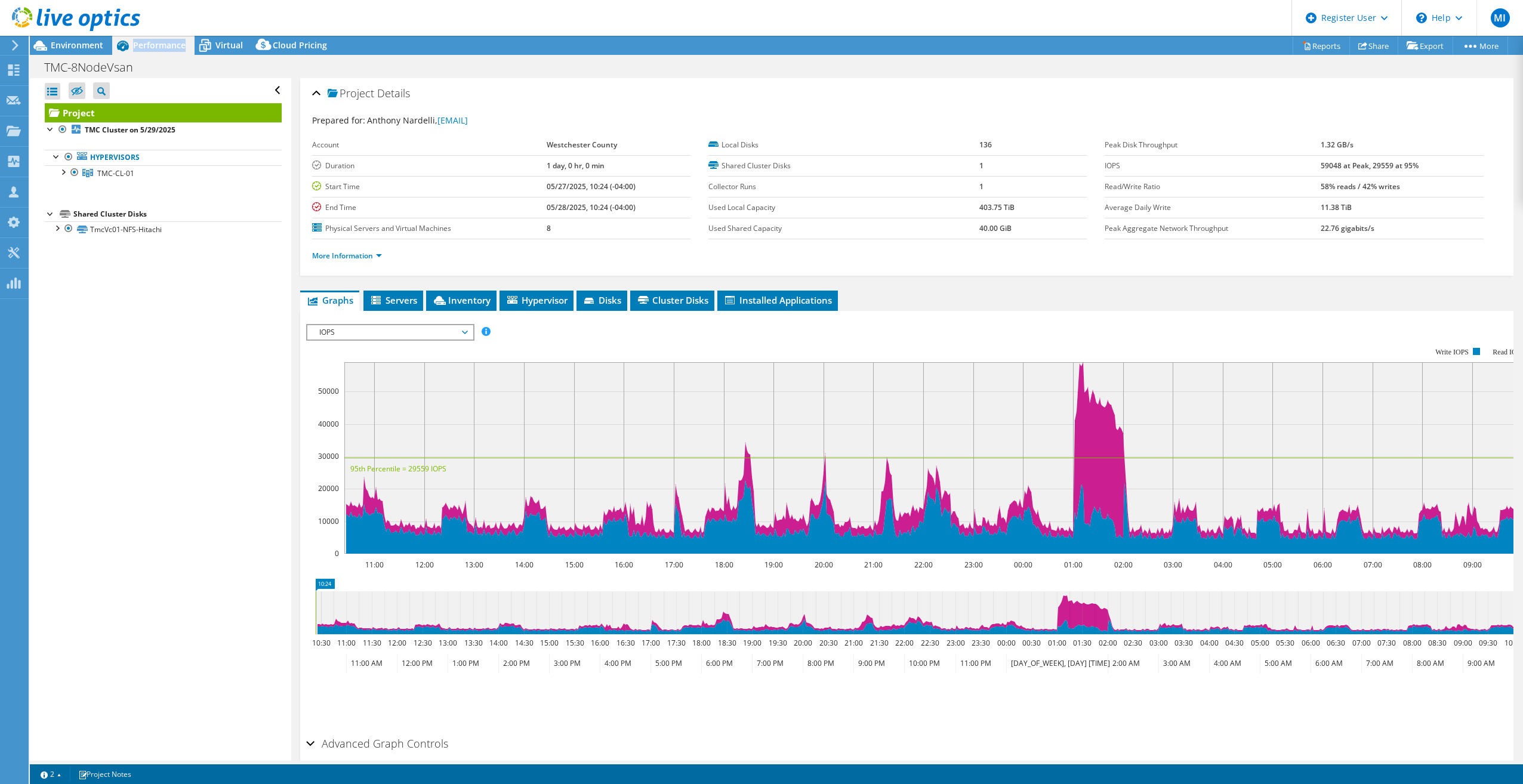 click on "Performance" at bounding box center (159, 45) 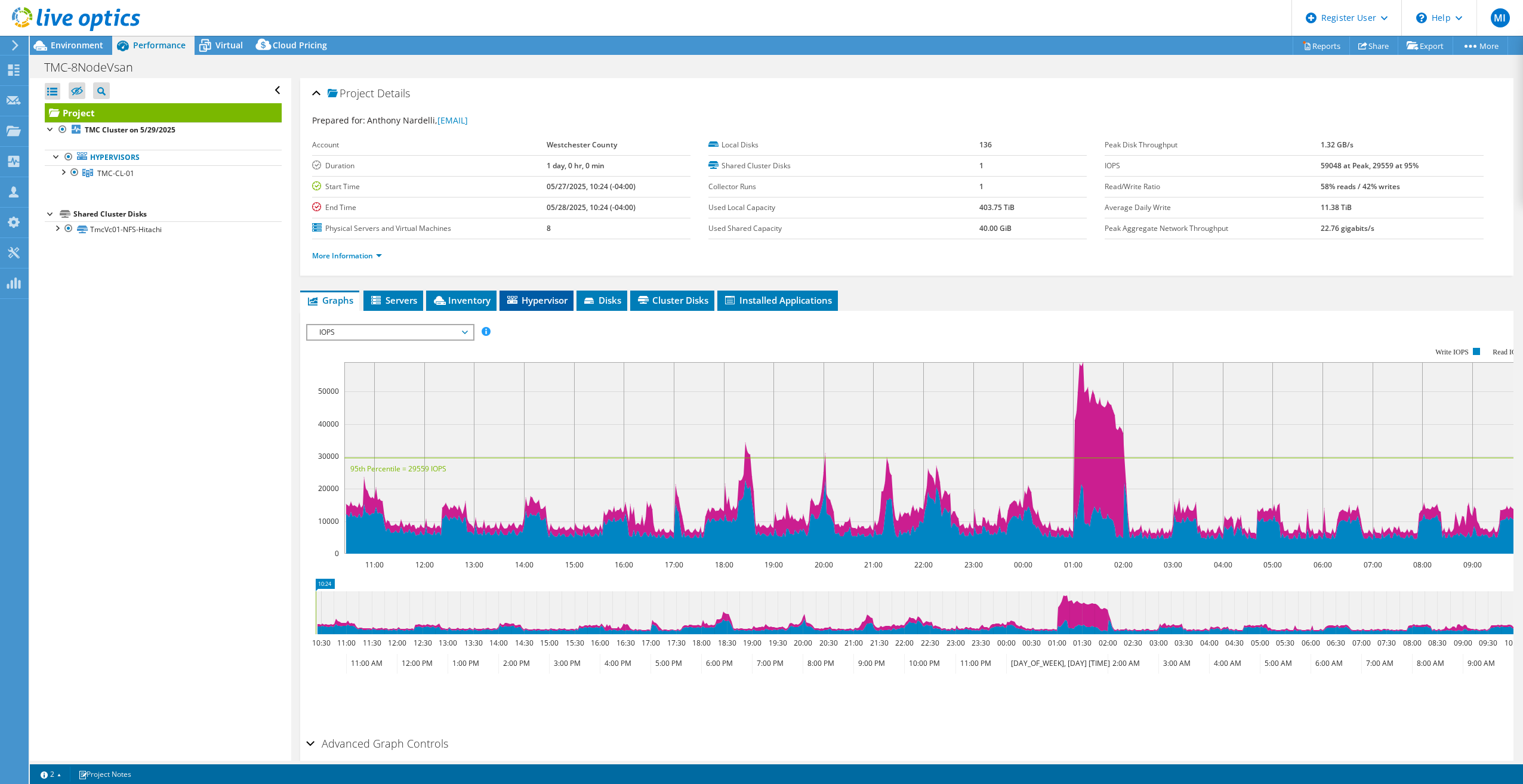 click on "Hypervisor" at bounding box center [537, 300] 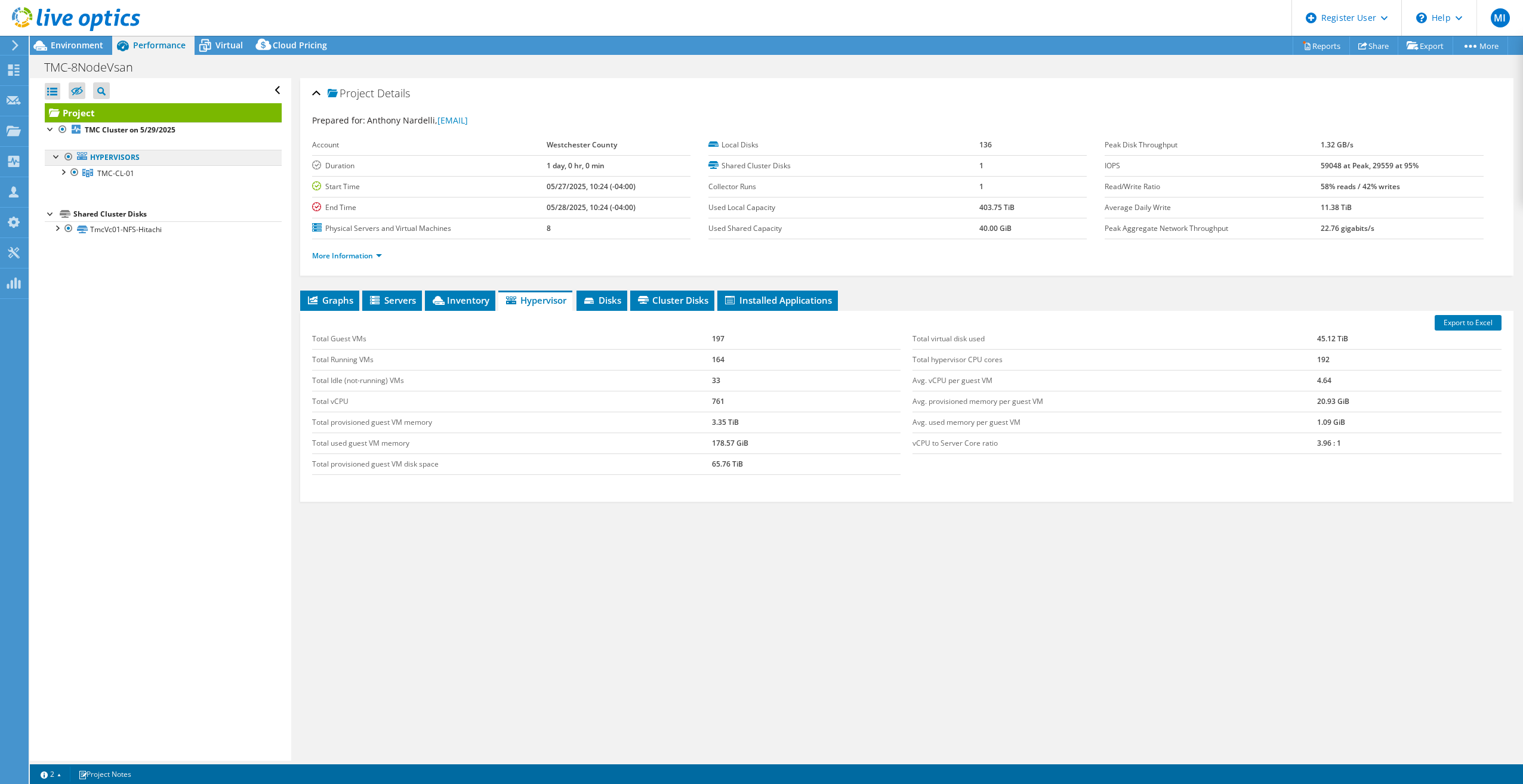click on "Hypervisors" at bounding box center [163, 158] 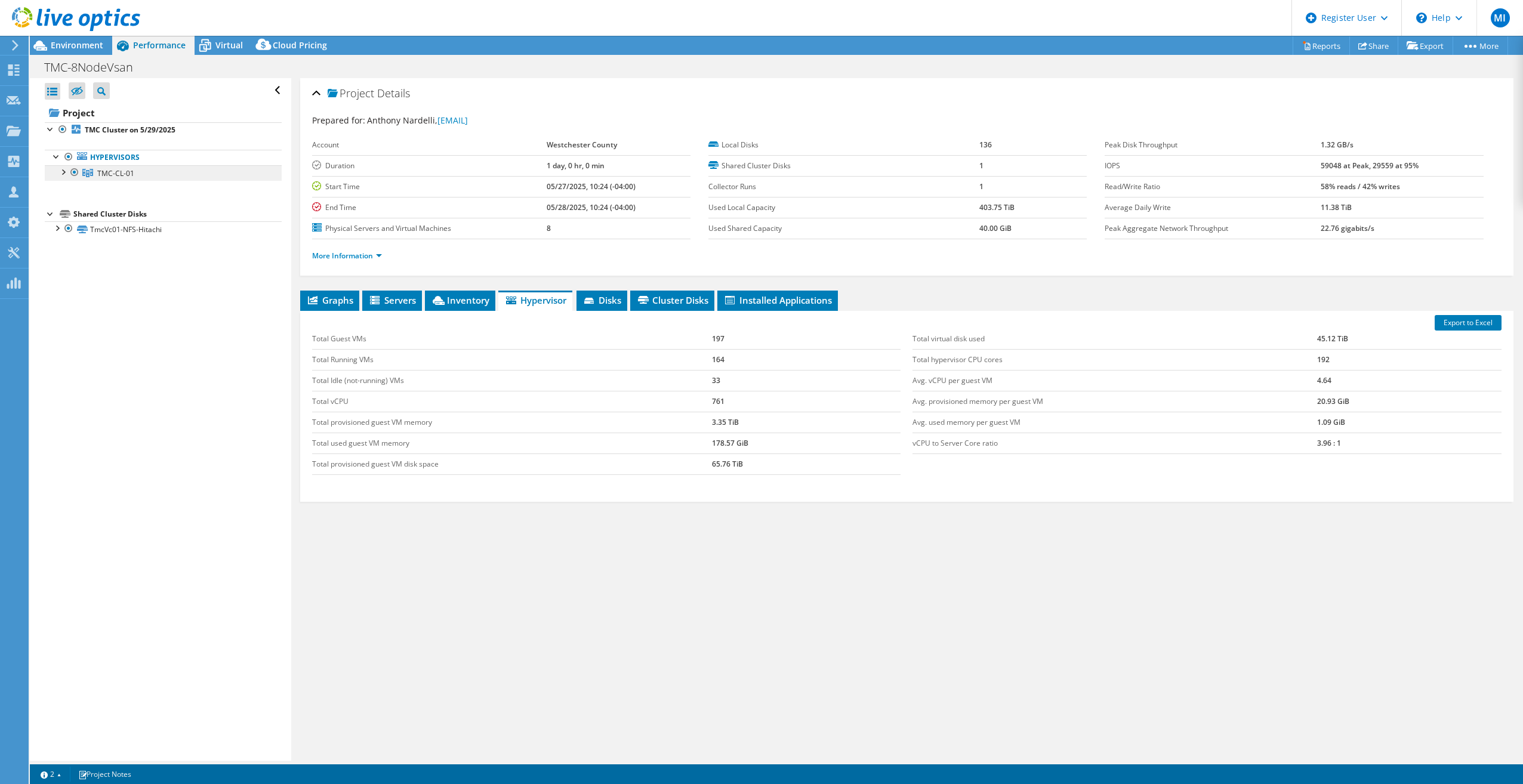 click on "TMC-CL-01" at bounding box center [163, 173] 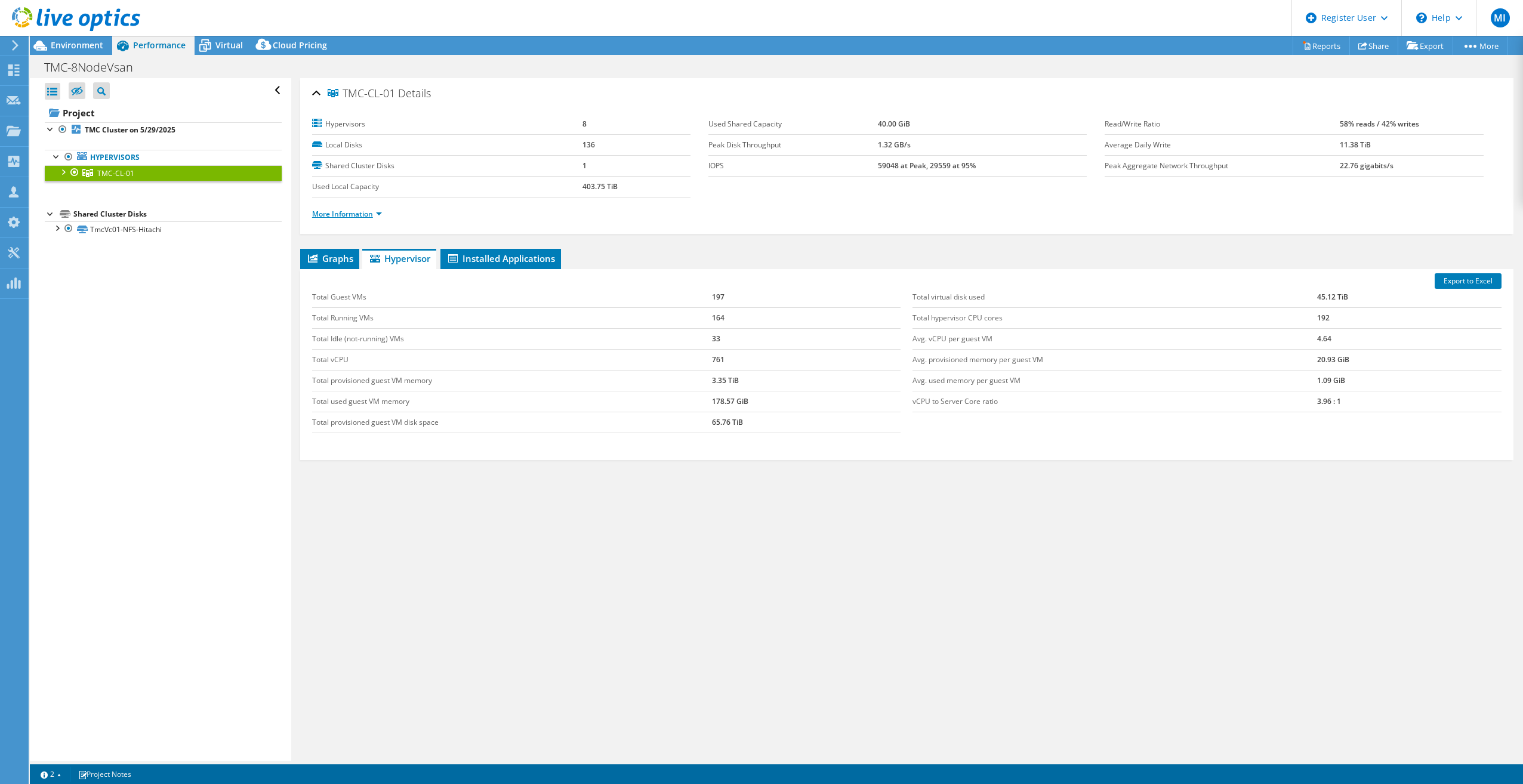 click on "More Information" at bounding box center [347, 214] 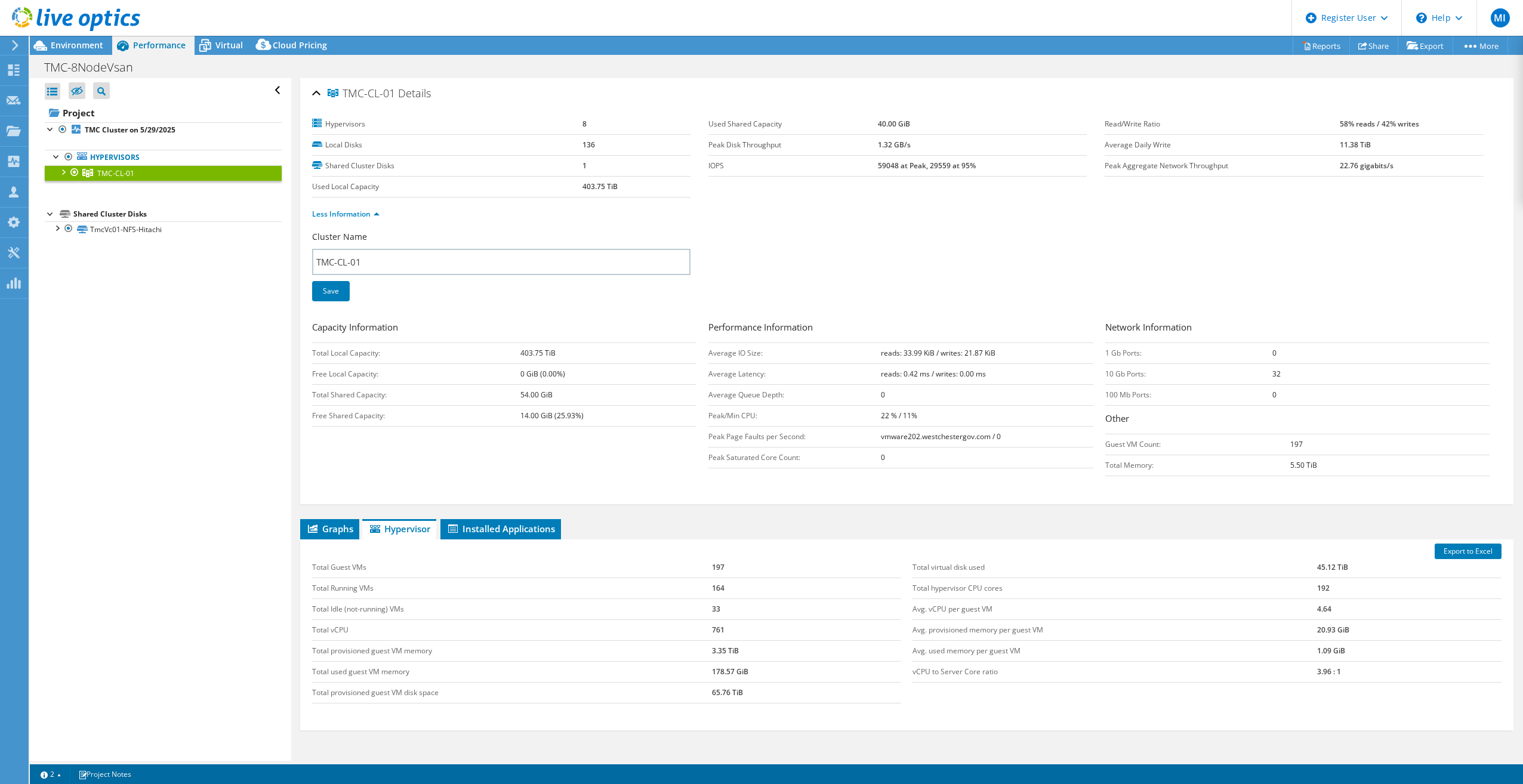 click at bounding box center (63, 171) 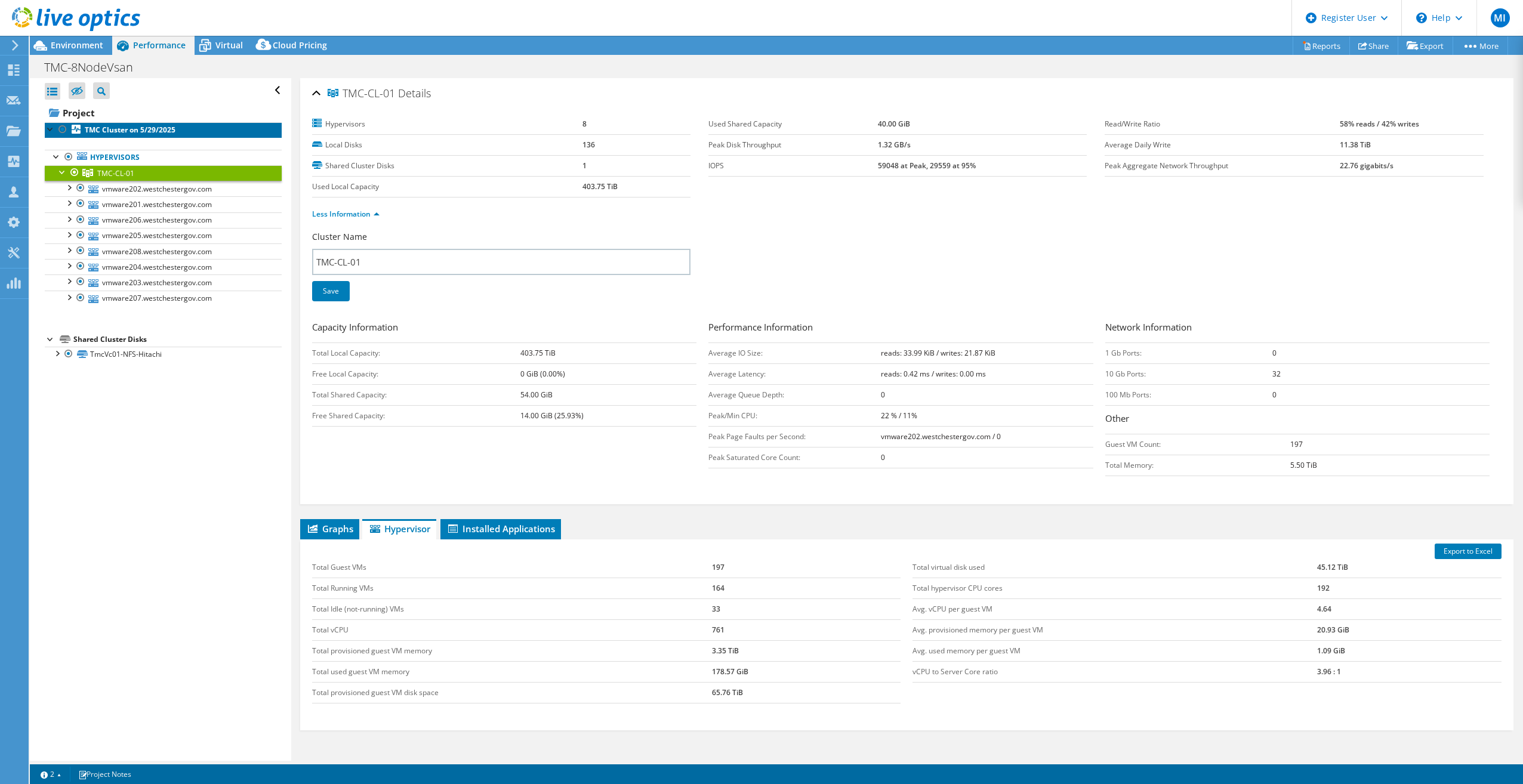 click on "TMC Cluster on 5/29/2025" at bounding box center [163, 130] 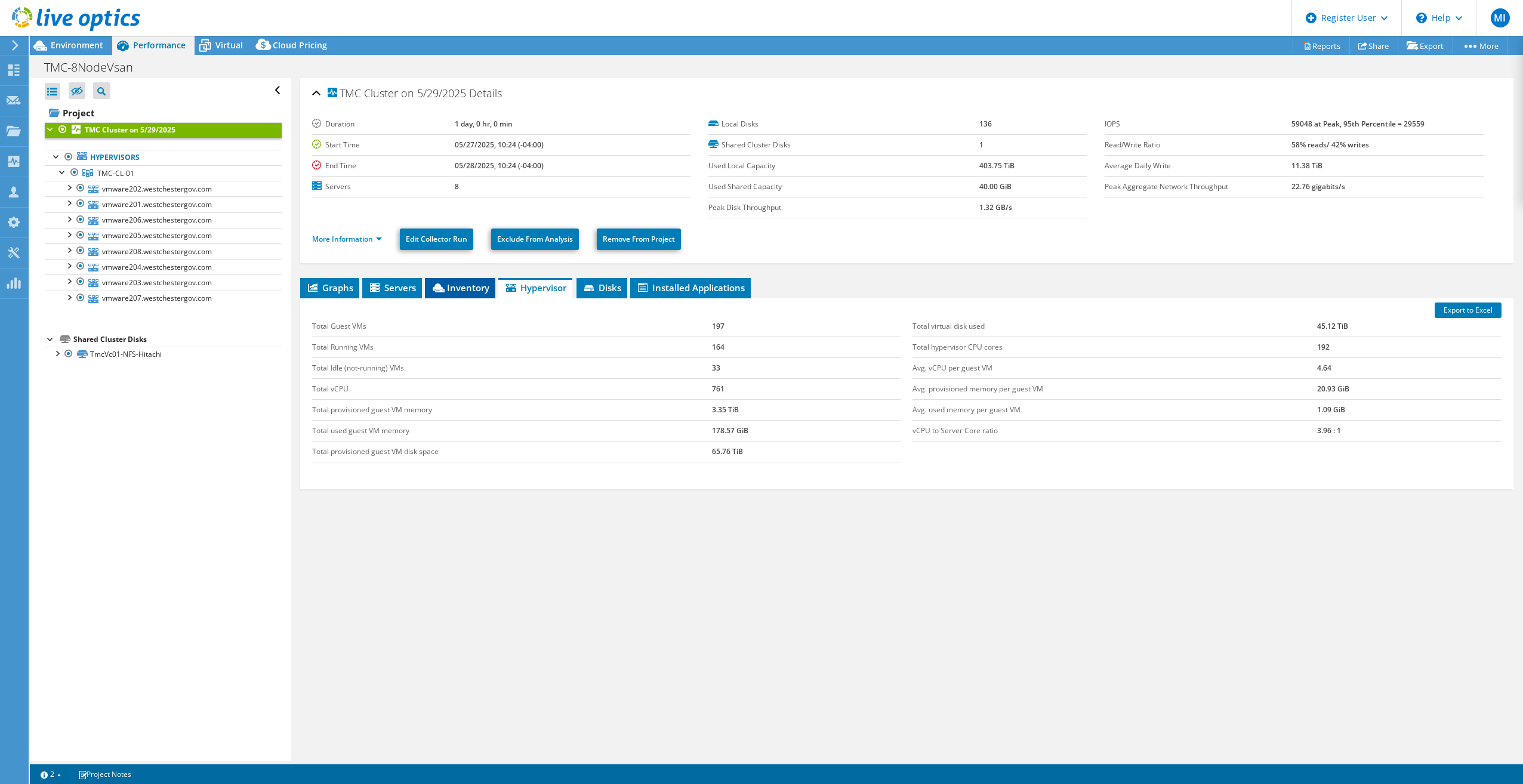 click on "Inventory" at bounding box center (460, 288) 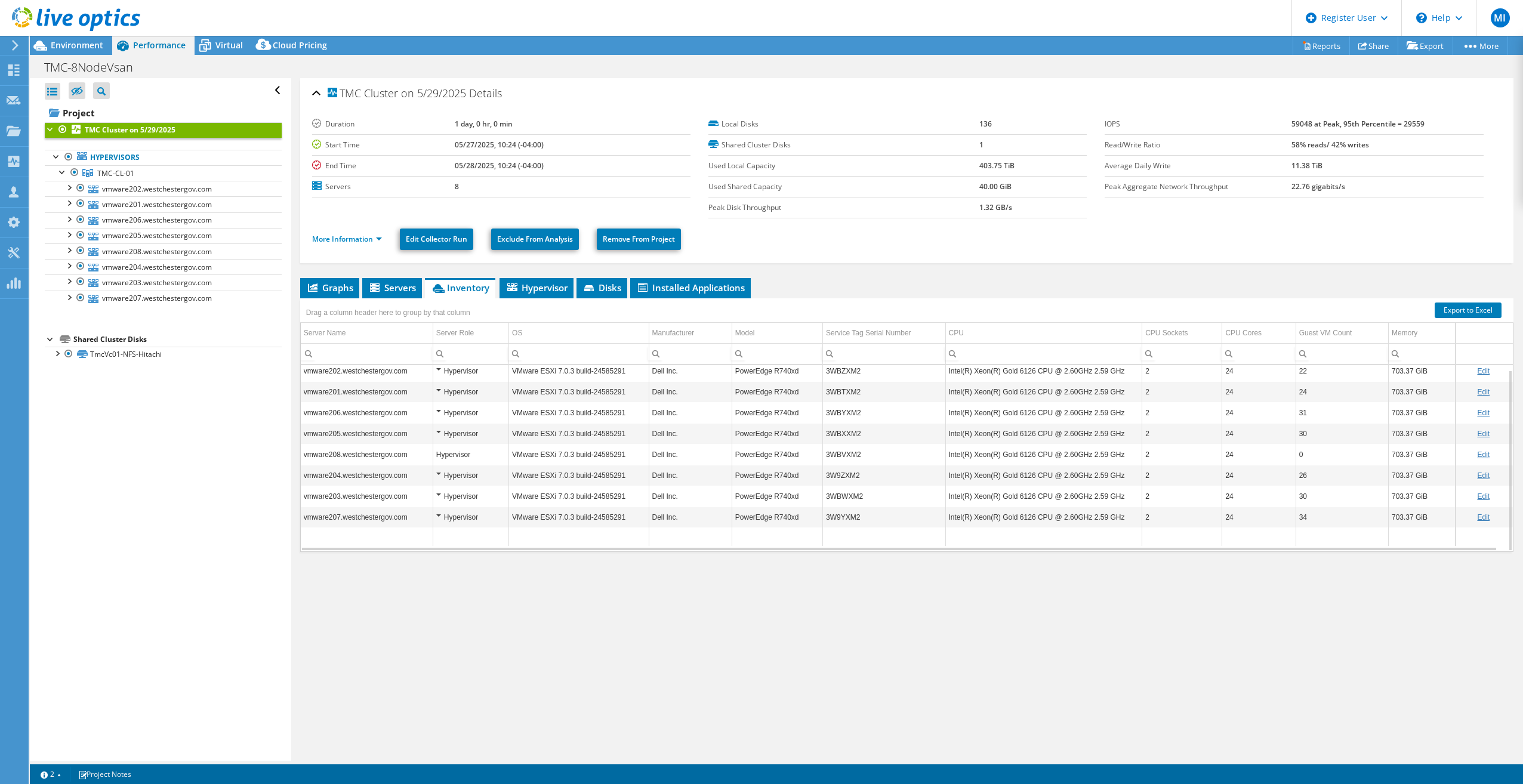 scroll, scrollTop: 0, scrollLeft: 0, axis: both 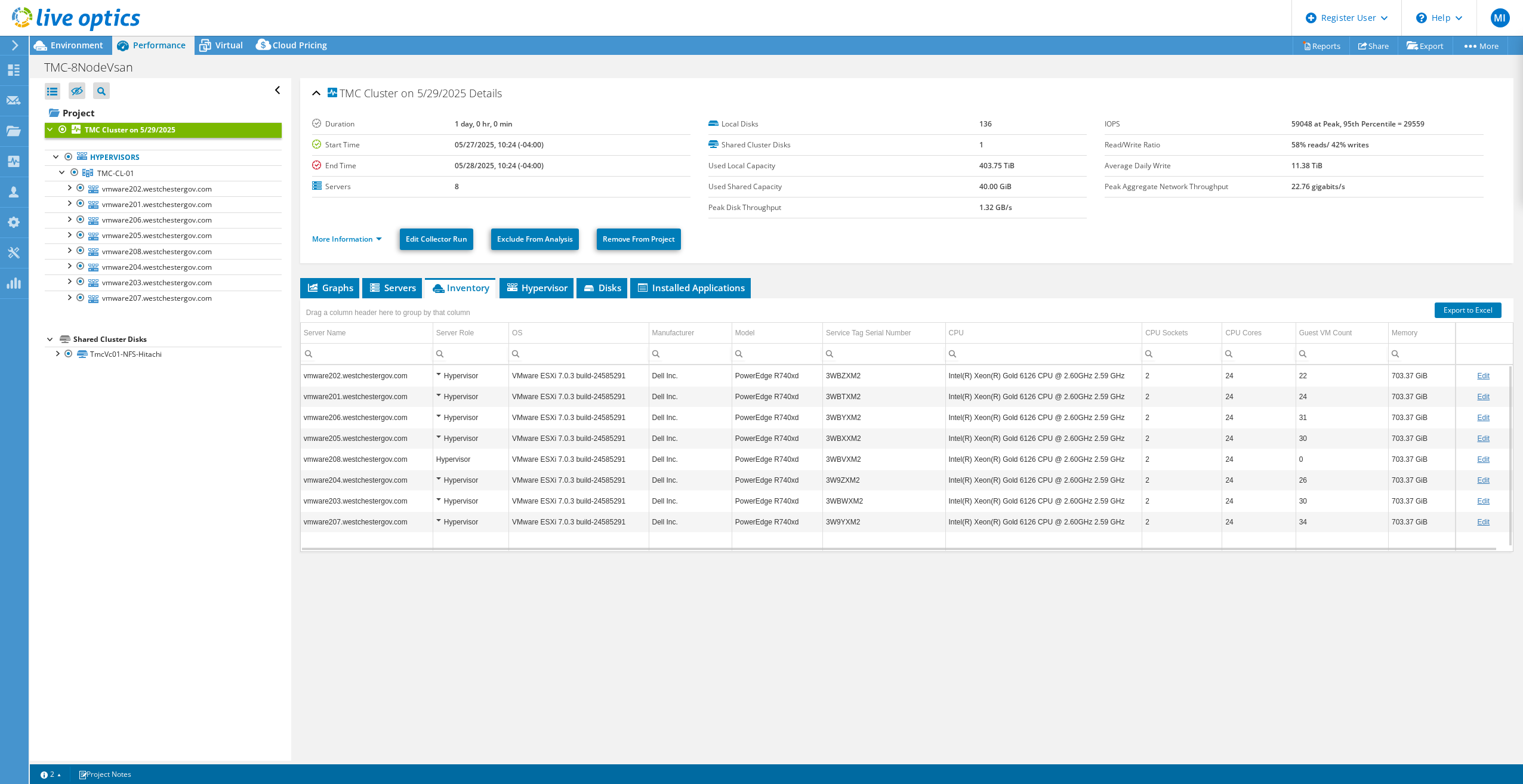 click on "Intel(R) Xeon(R) Gold 6126 CPU @ 2.60GHz 2.59 GHz" at bounding box center (1044, 375) 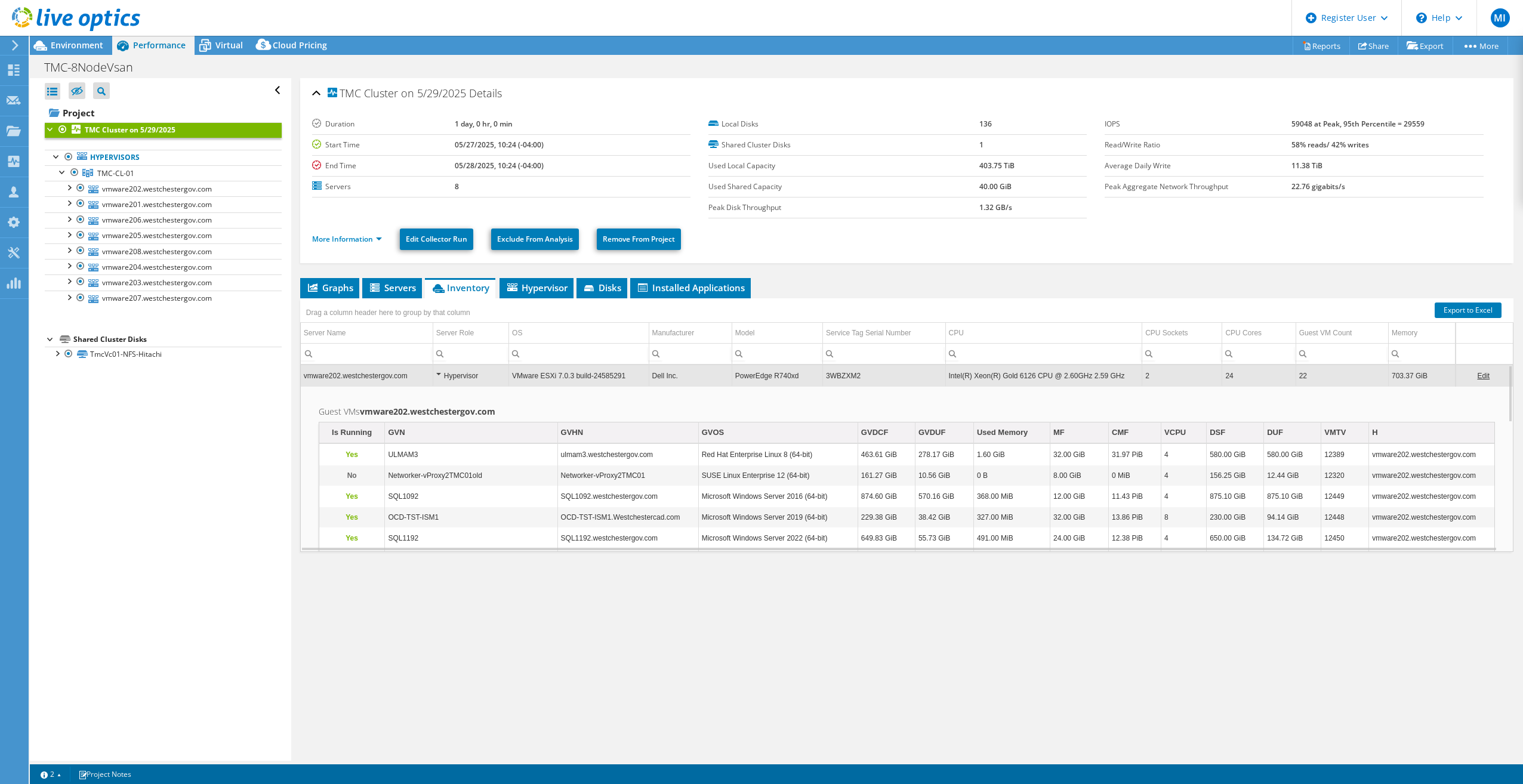 click on "Intel(R) Xeon(R) Gold 6126 CPU @ 2.60GHz 2.59 GHz" at bounding box center [1044, 375] 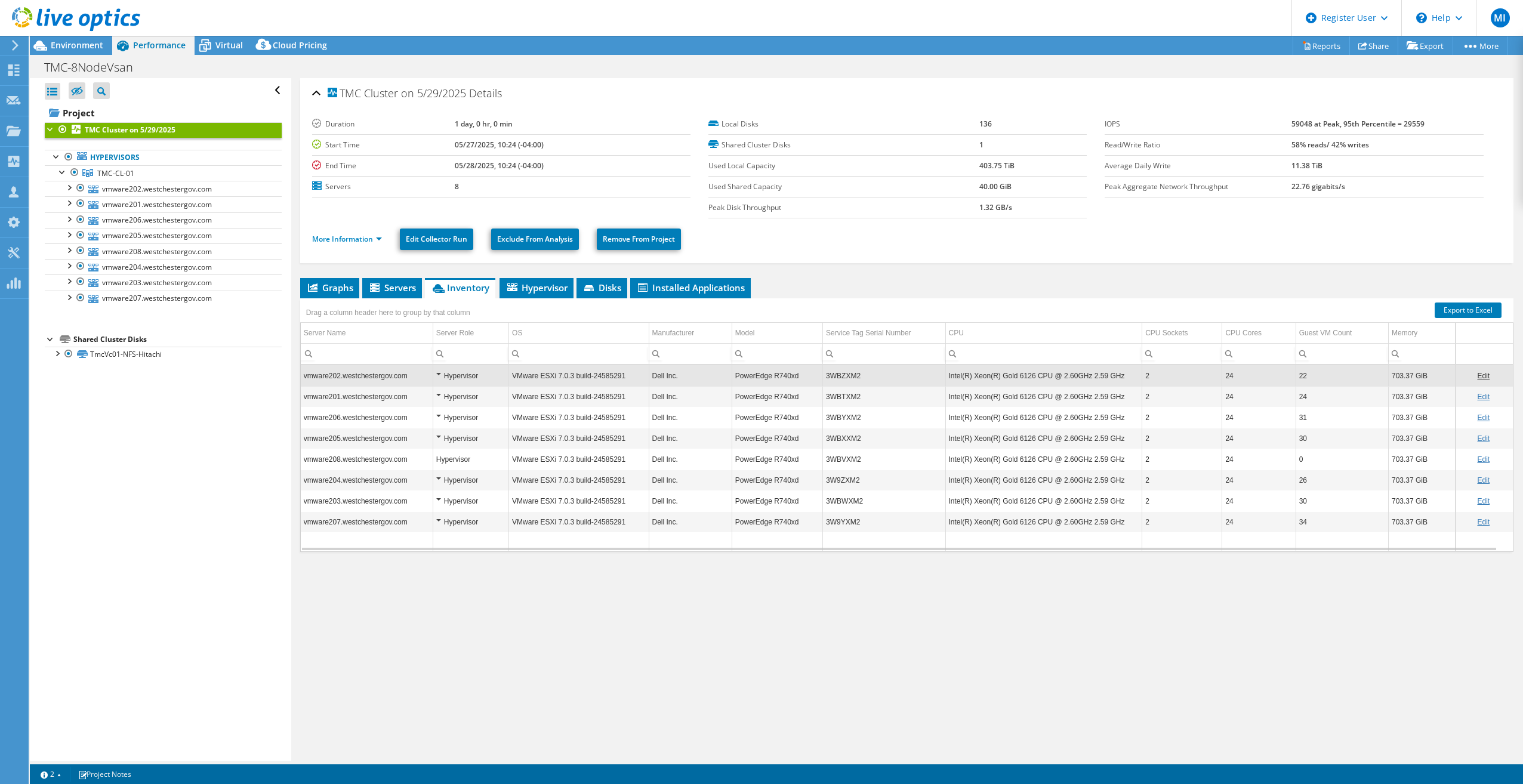 click on "Intel(R) Xeon(R) Gold 6126 CPU @ 2.60GHz 2.59 GHz" at bounding box center [1044, 375] 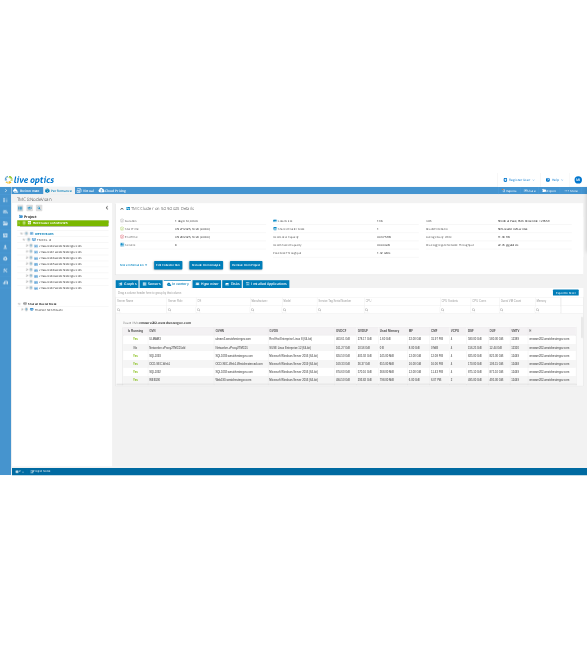 scroll, scrollTop: 0, scrollLeft: 0, axis: both 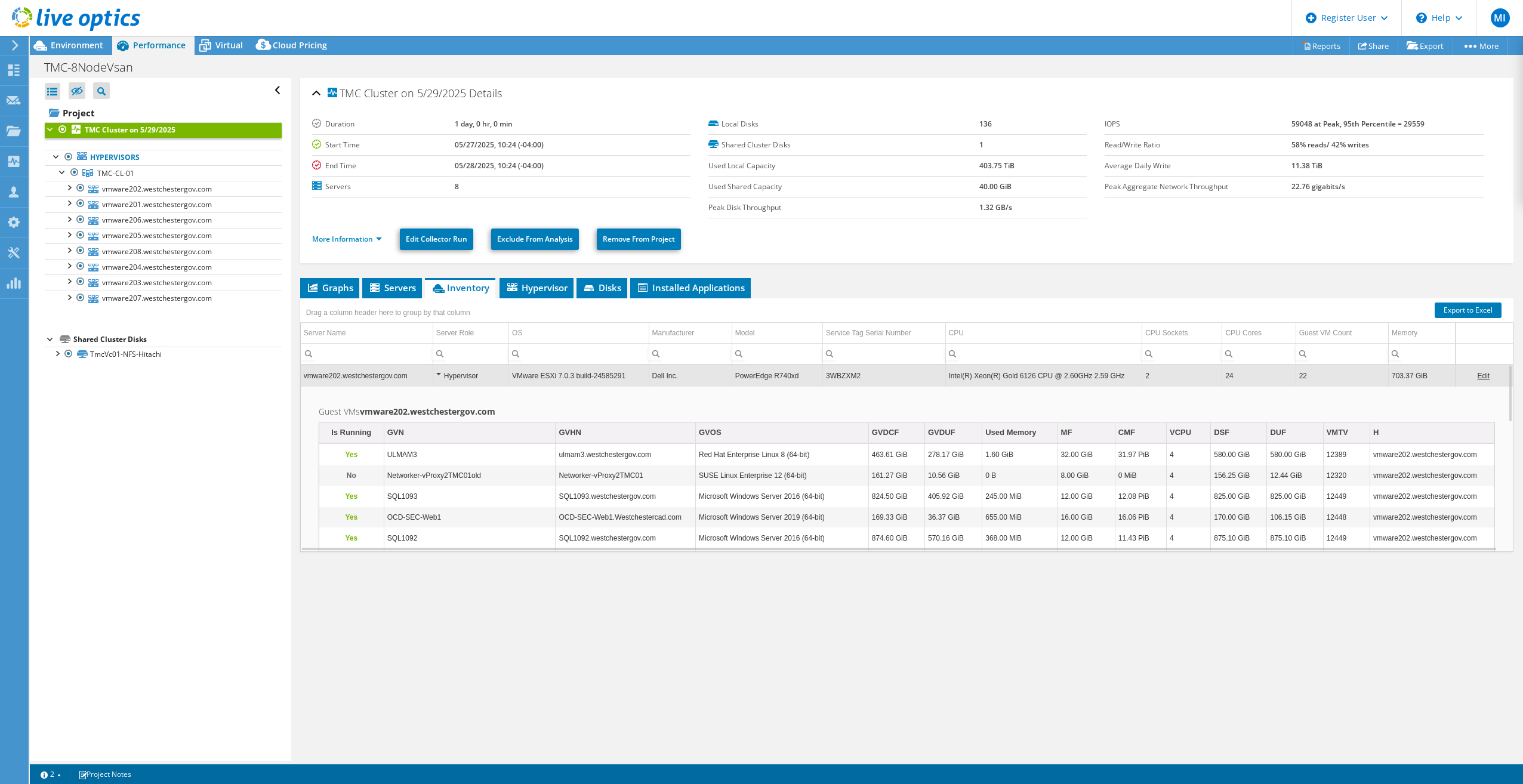 click on "Intel(R) Xeon(R) Gold 6126 CPU @ 2.60GHz 2.59 GHz" at bounding box center [1044, 375] 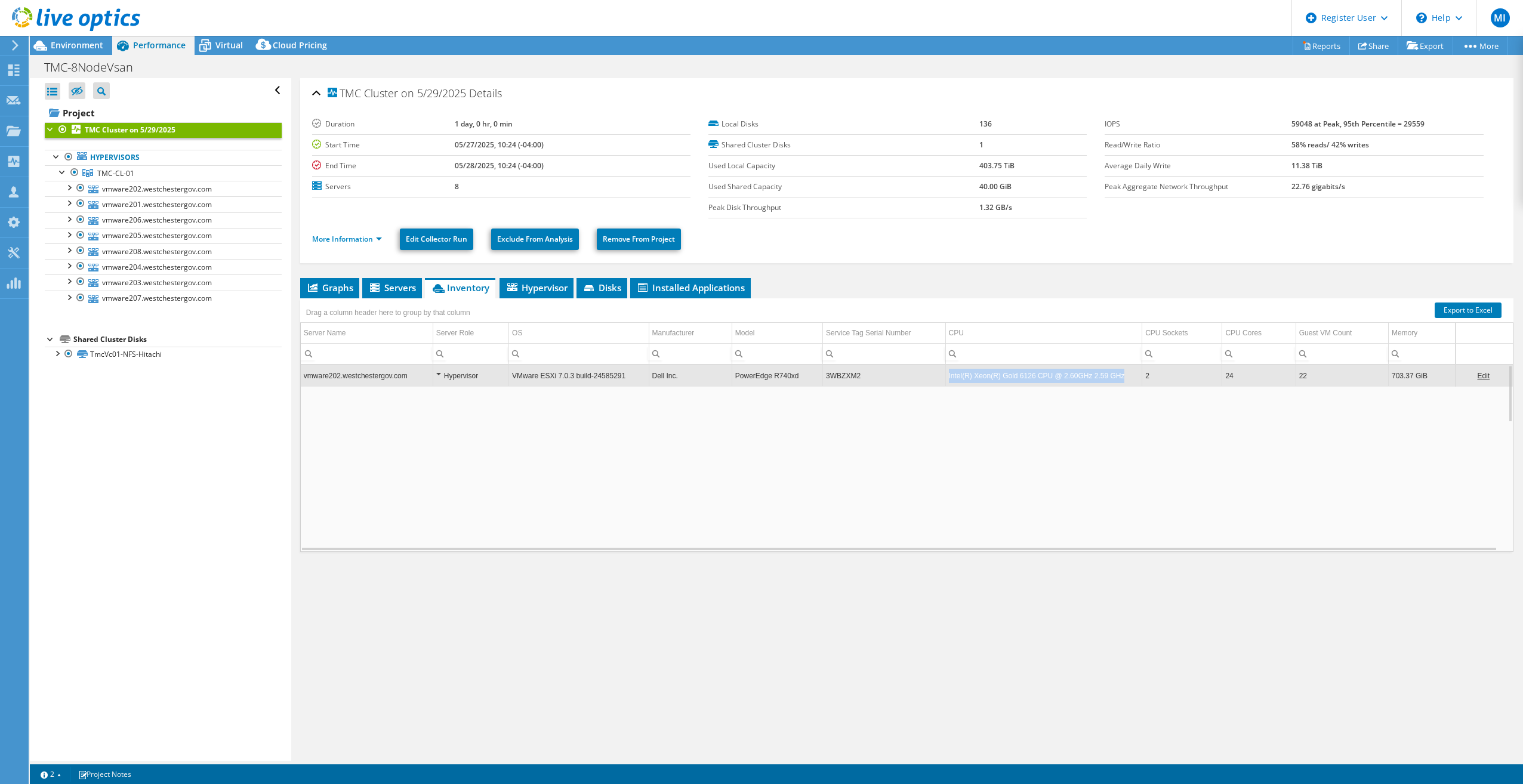 click on "Intel(R) Xeon(R) Gold 6126 CPU @ 2.60GHz 2.59 GHz" at bounding box center (1044, 375) 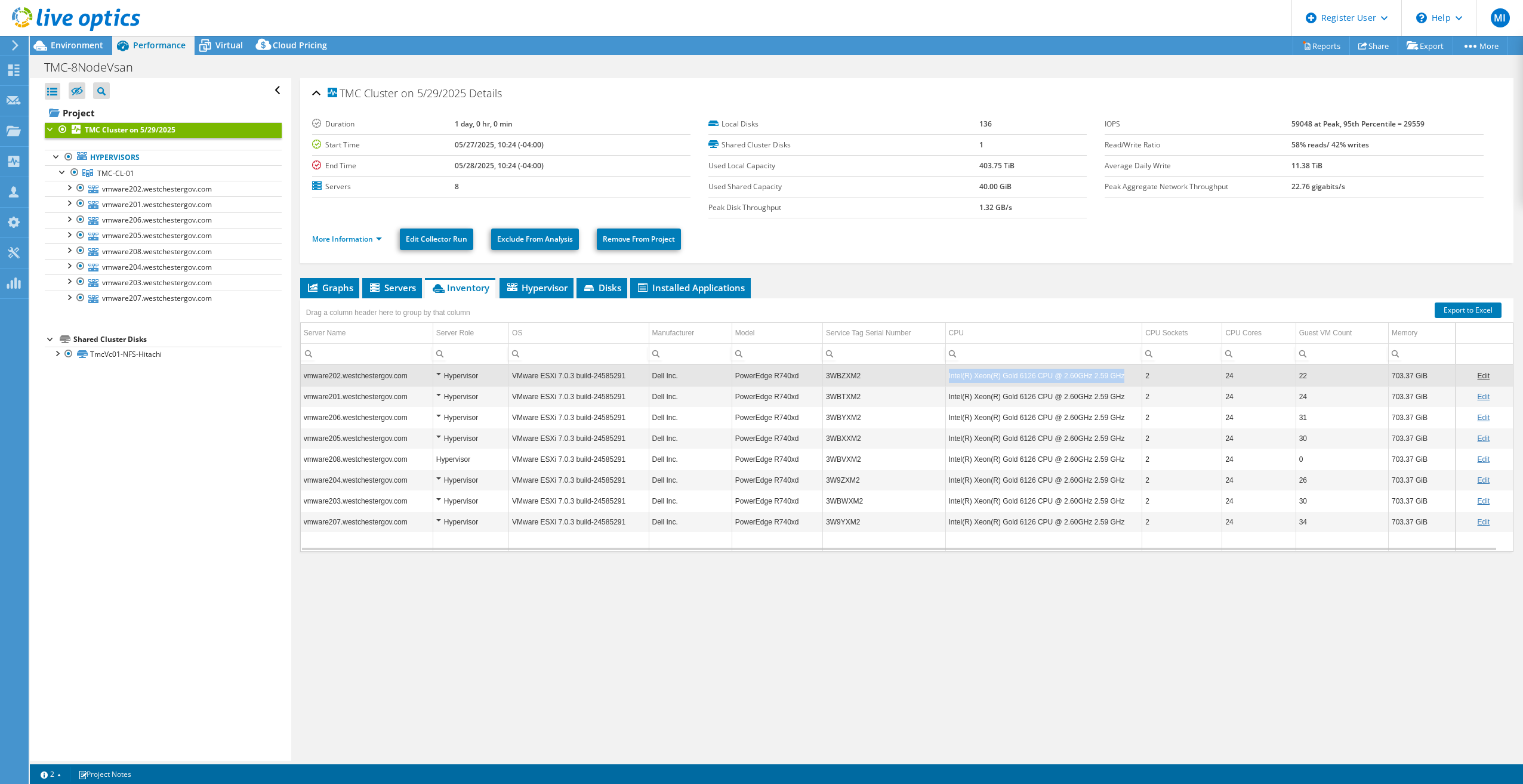 click on "Intel(R) Xeon(R) Gold 6126 CPU @ 2.60GHz 2.59 GHz" at bounding box center (1044, 375) 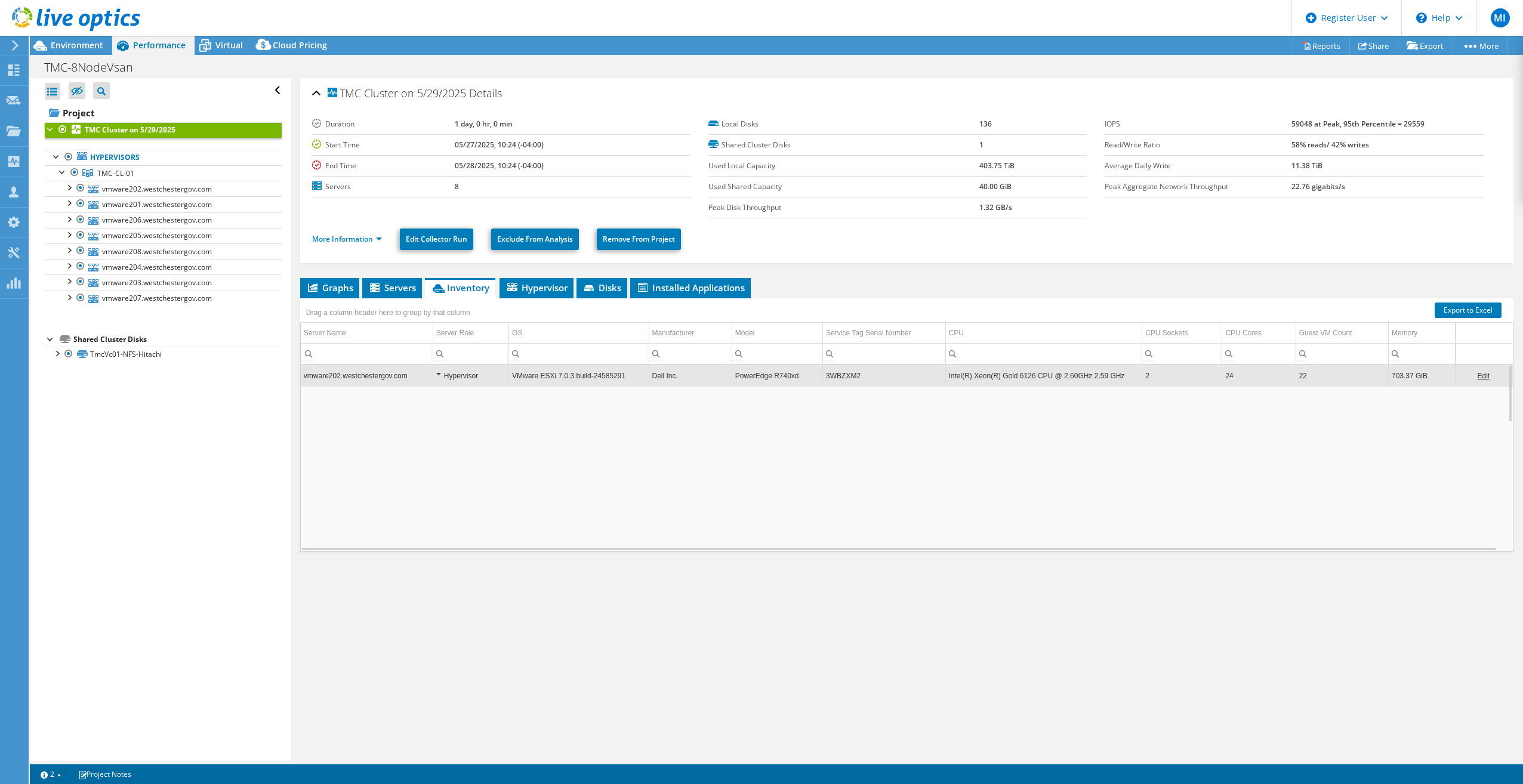click on "Intel(R) Xeon(R) Gold 6126 CPU @ 2.60GHz 2.59 GHz" at bounding box center (1044, 375) 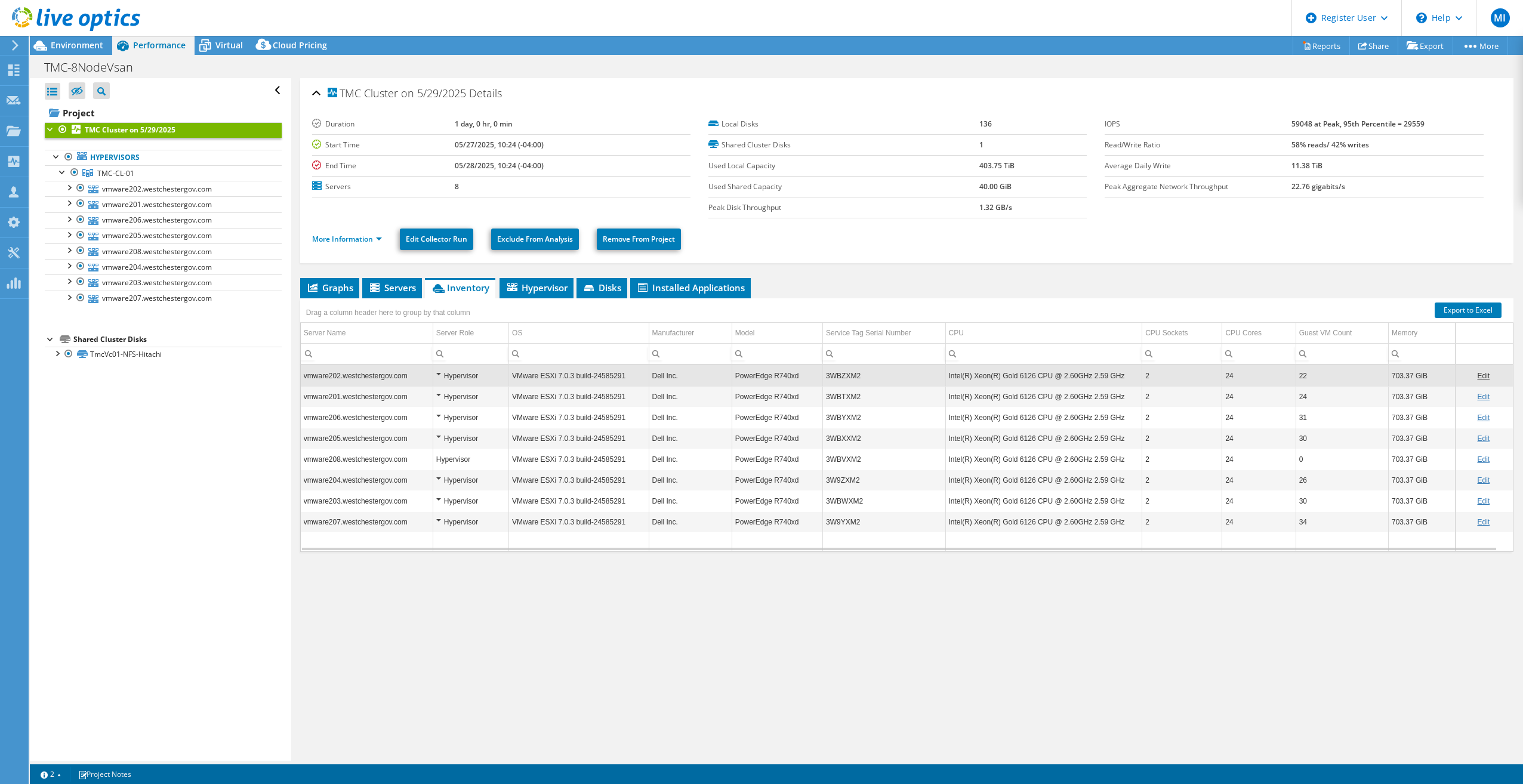 click on "Intel(R) Xeon(R) Gold 6126 CPU @ 2.60GHz 2.59 GHz" at bounding box center (1044, 375) 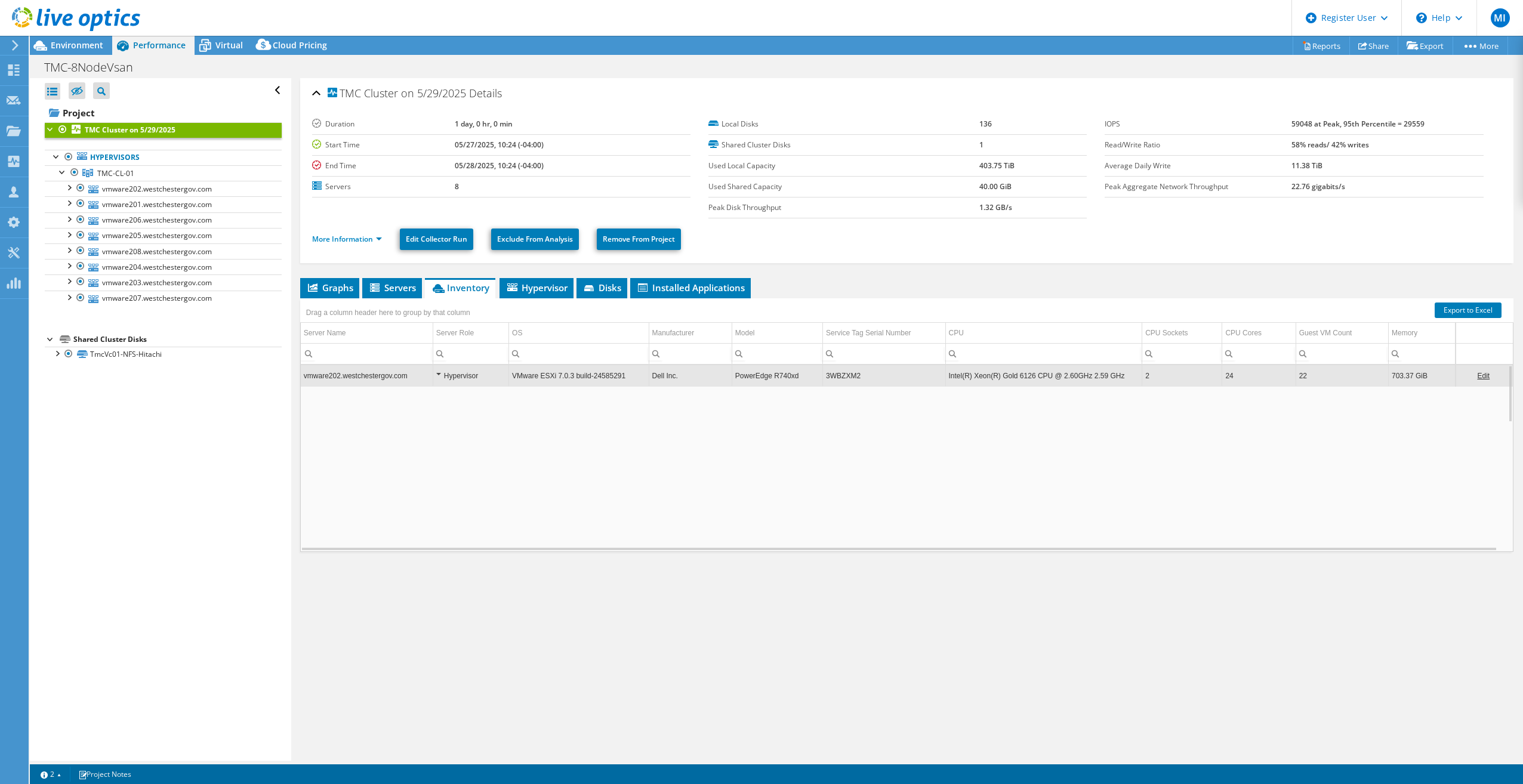click on "Intel(R) Xeon(R) Gold 6126 CPU @ 2.60GHz 2.59 GHz" at bounding box center [1044, 375] 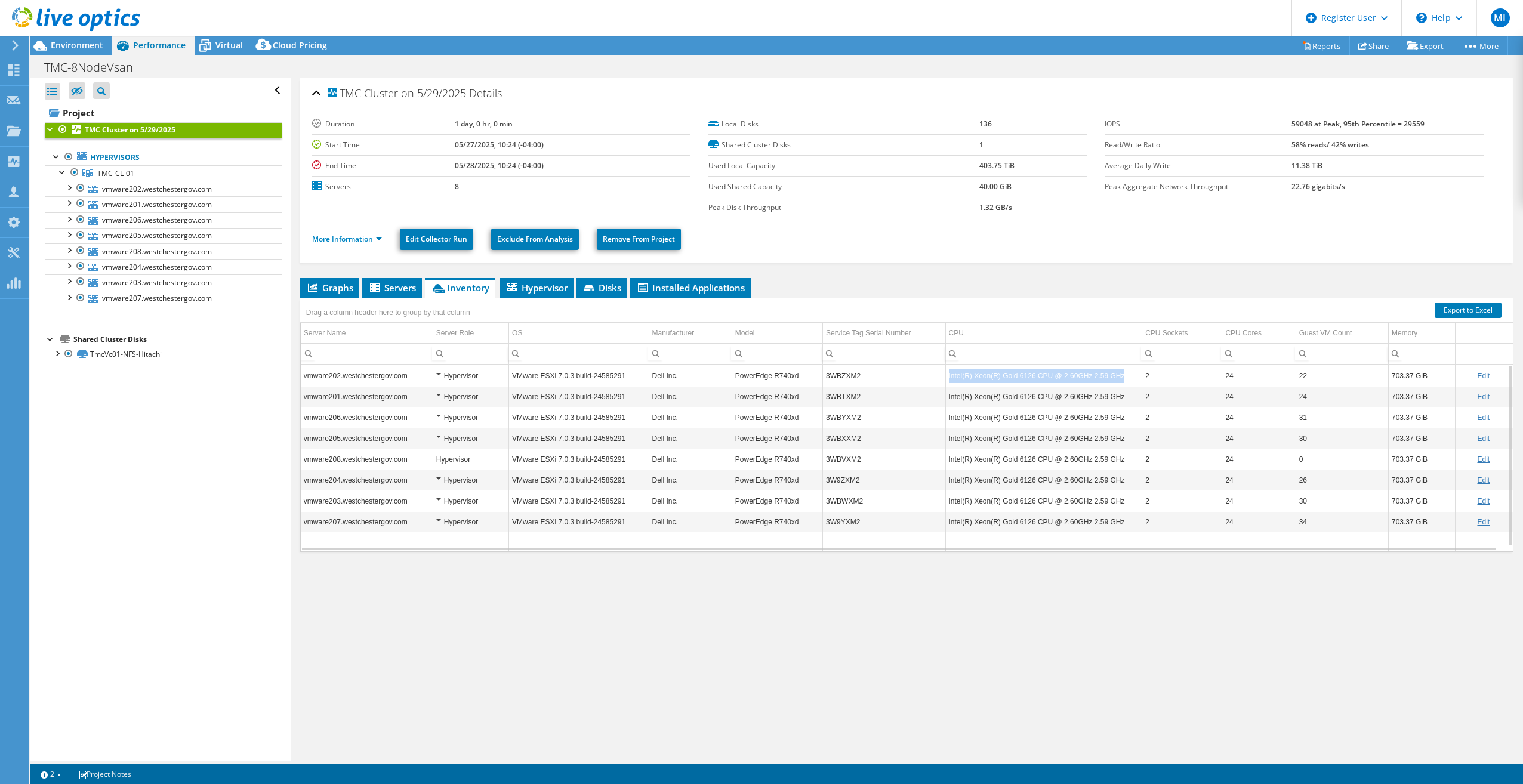 click on "Intel(R) Xeon(R) Gold 6126 CPU @ 2.60GHz 2.59 GHz" at bounding box center [1044, 375] 